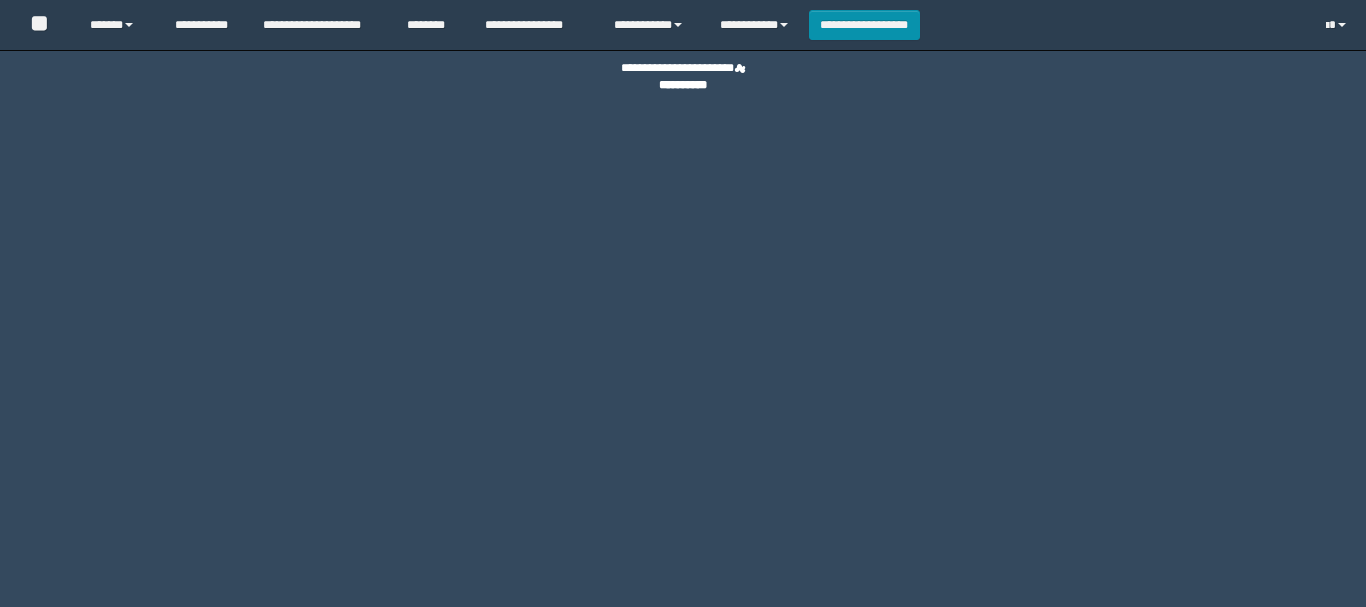 scroll, scrollTop: 0, scrollLeft: 0, axis: both 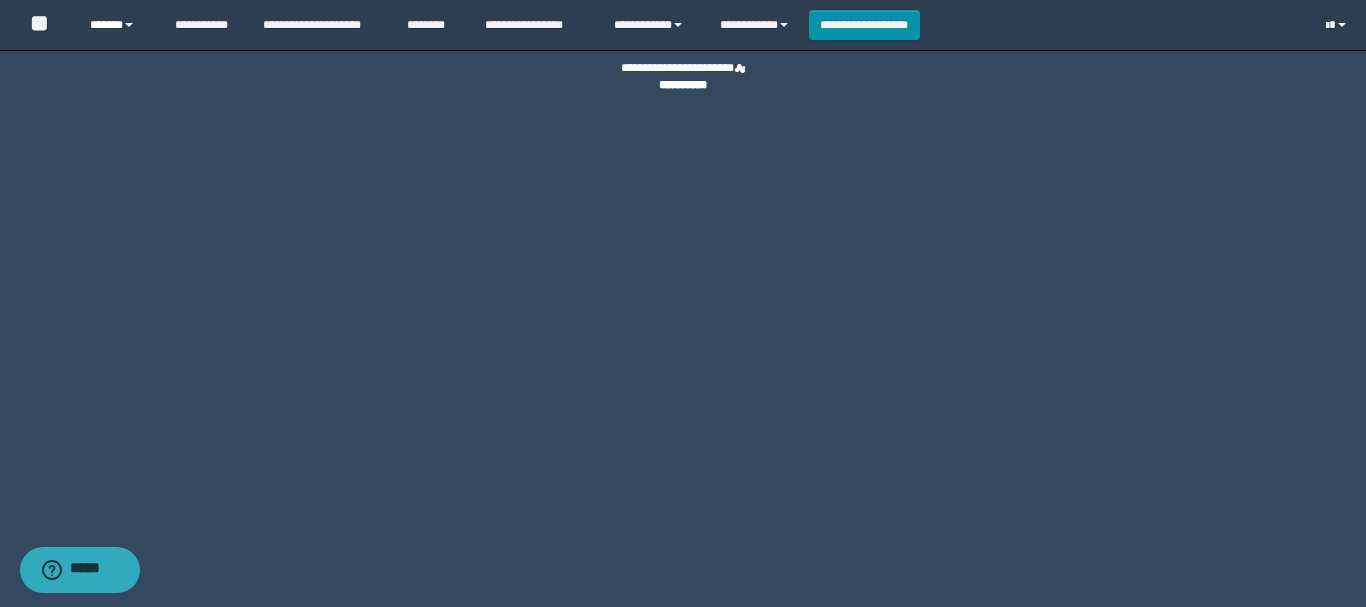 click on "******" at bounding box center [117, 25] 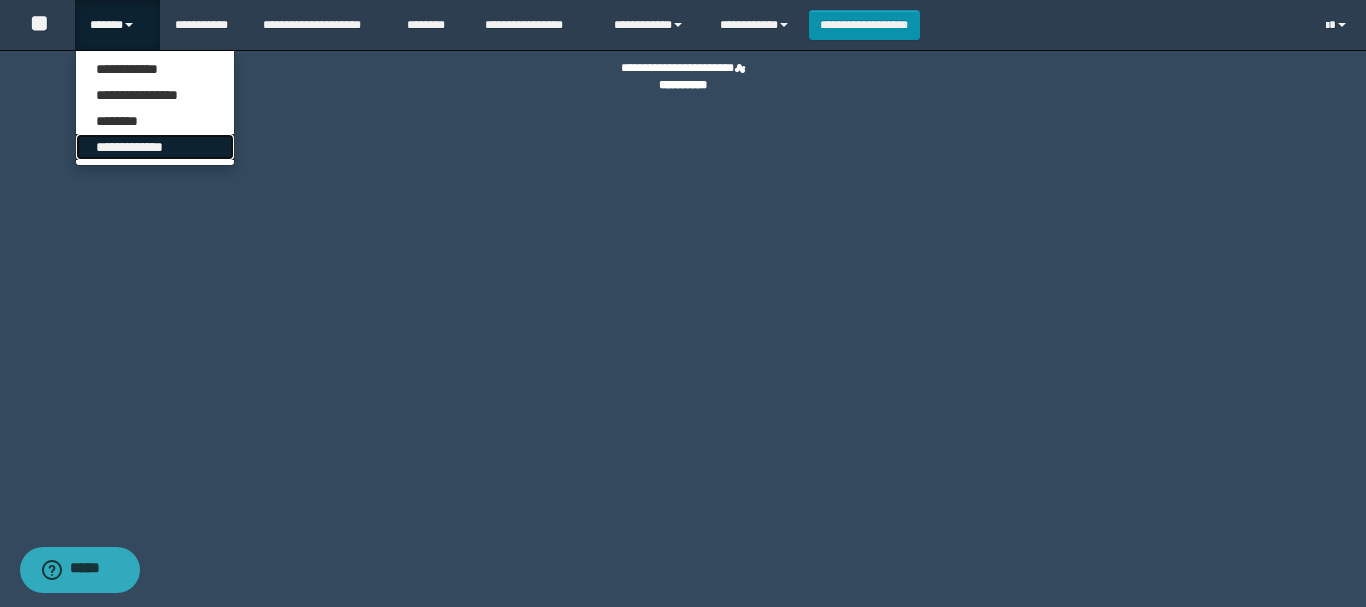 click on "**********" at bounding box center (155, 147) 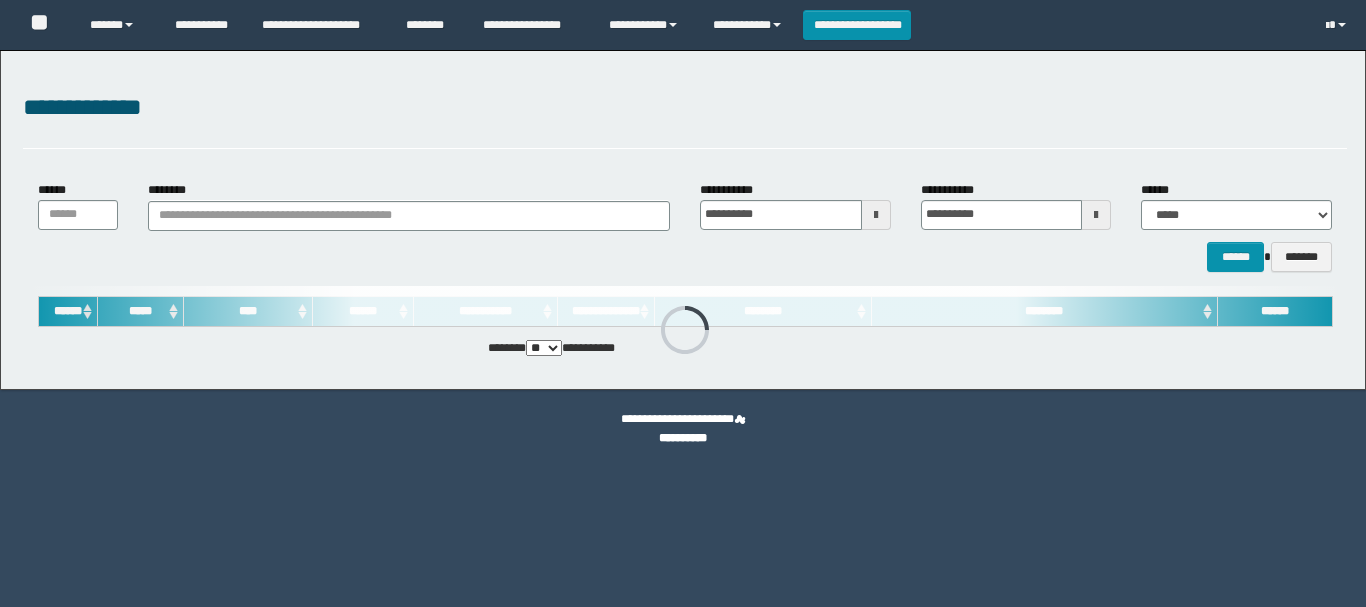scroll, scrollTop: 0, scrollLeft: 0, axis: both 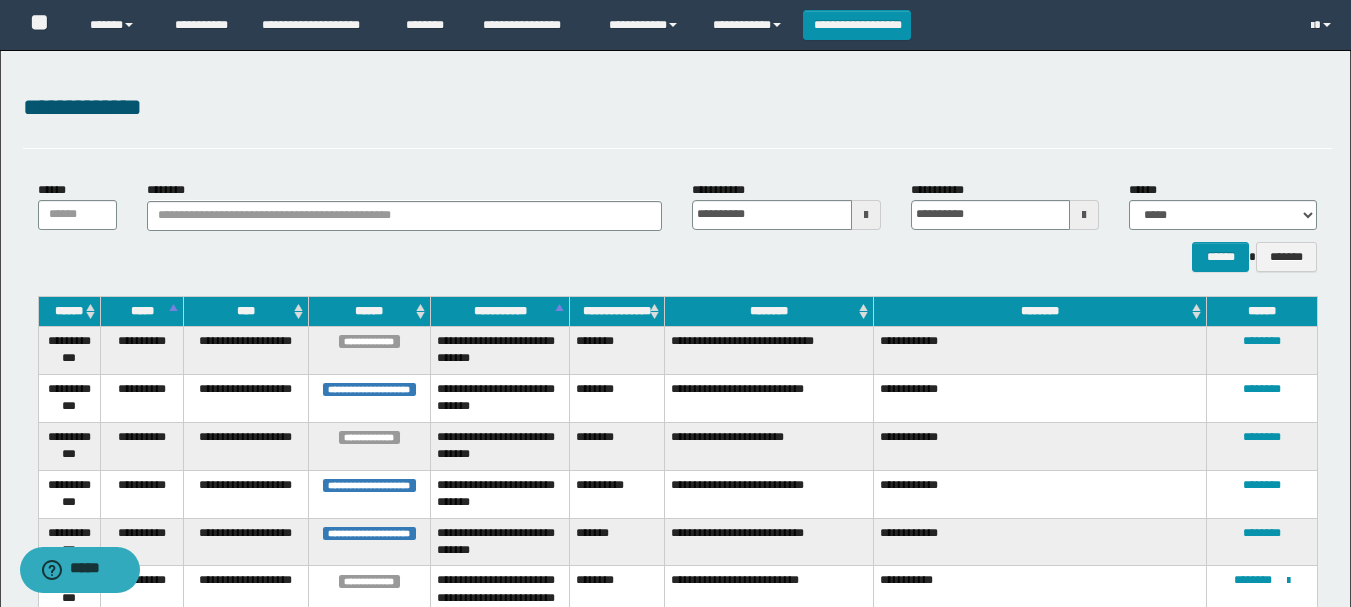 click on "********" at bounding box center (769, 311) 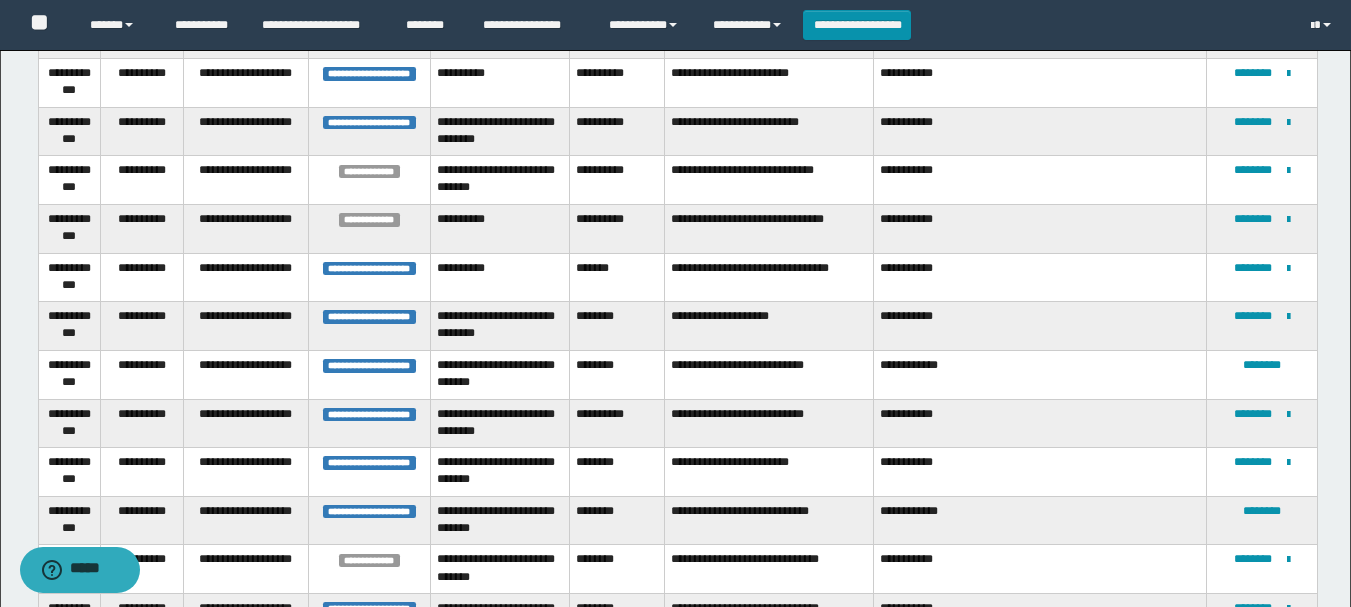 scroll, scrollTop: 1400, scrollLeft: 0, axis: vertical 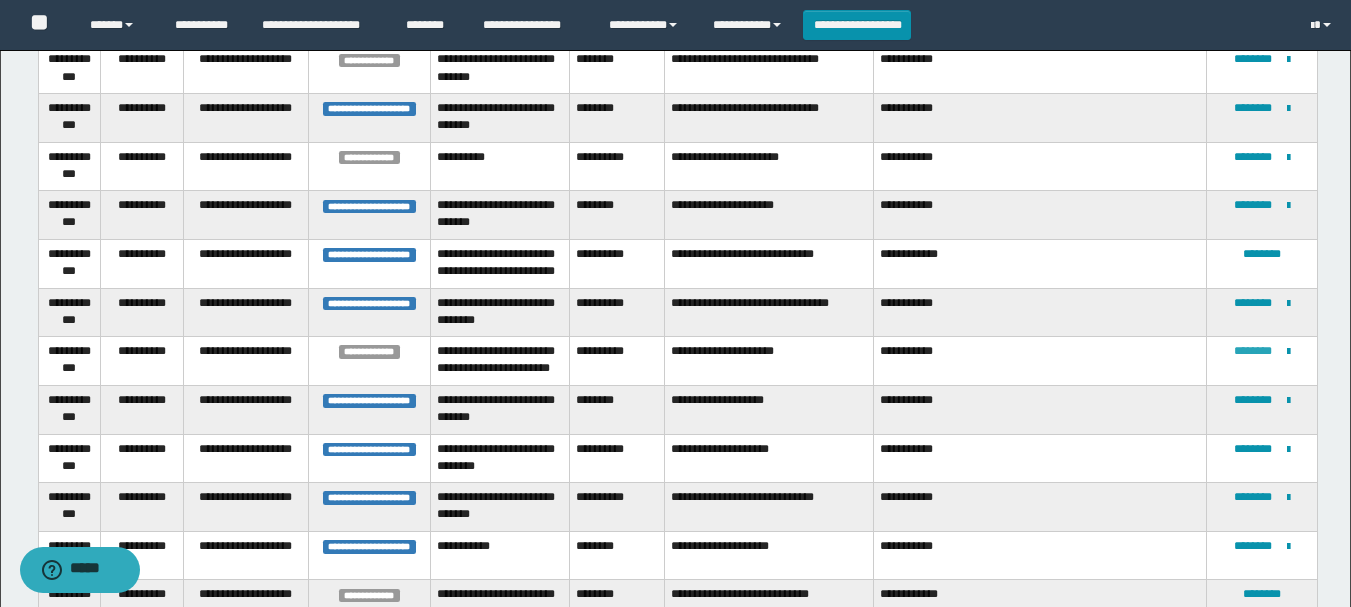 click on "********" at bounding box center (1253, 351) 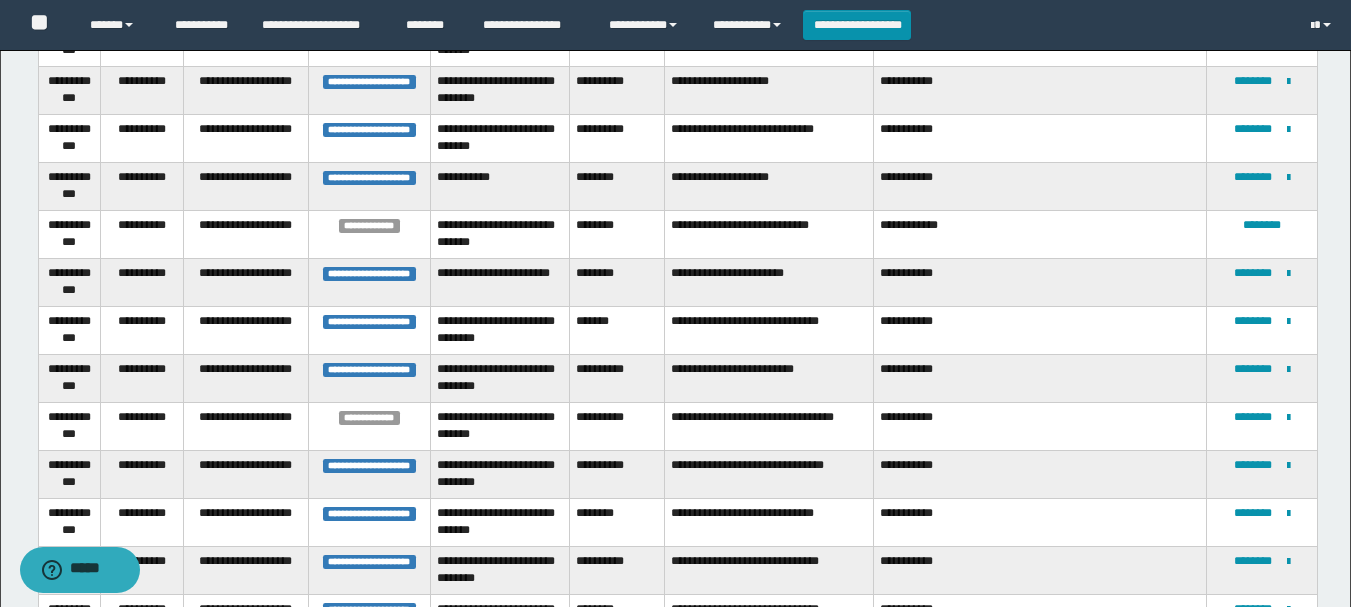 scroll, scrollTop: 2198, scrollLeft: 0, axis: vertical 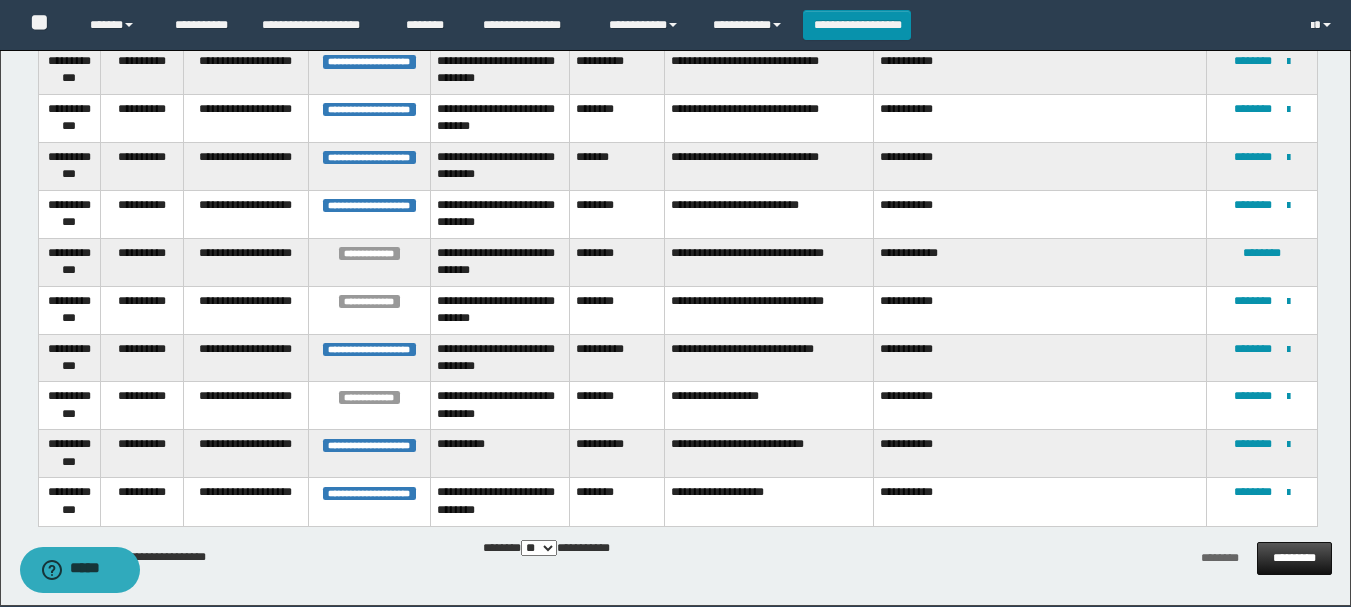 click on "*********" at bounding box center (1294, 558) 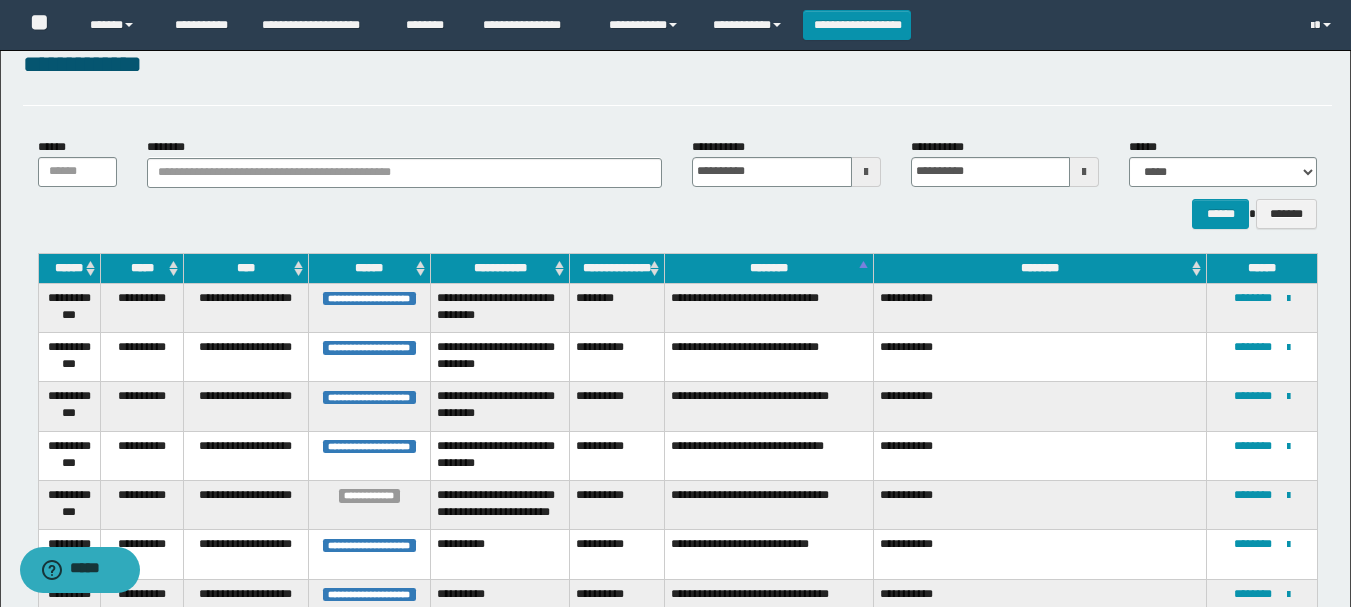 scroll, scrollTop: 343, scrollLeft: 0, axis: vertical 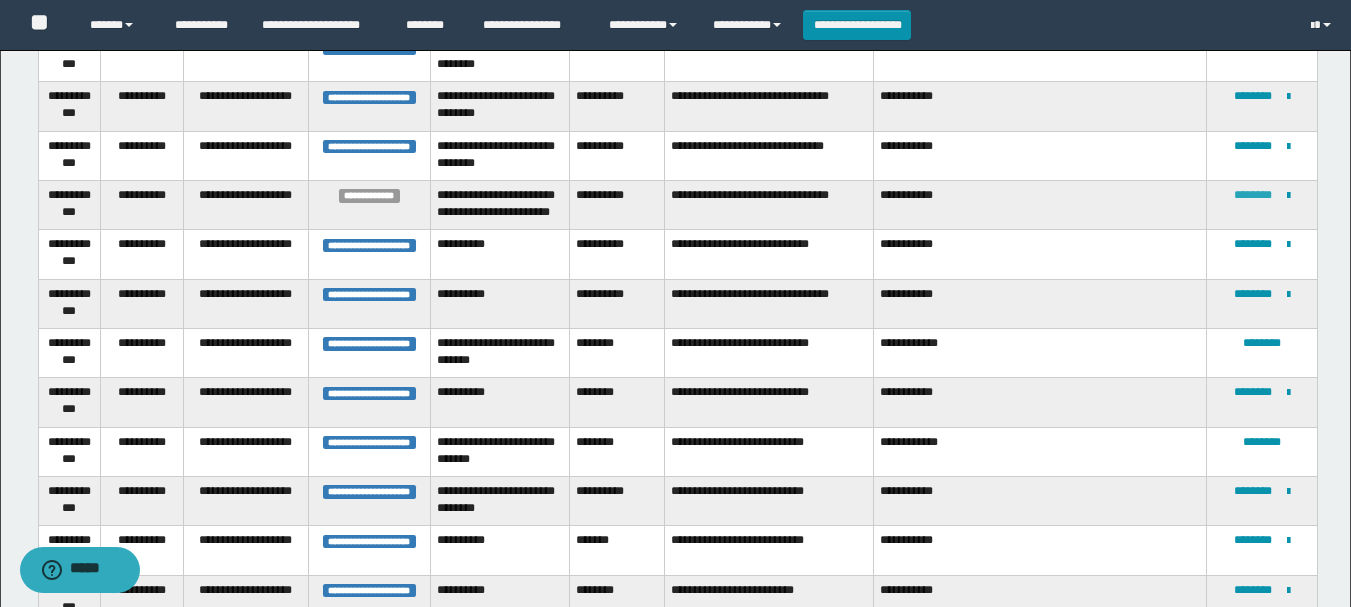 click on "********" at bounding box center (1253, 195) 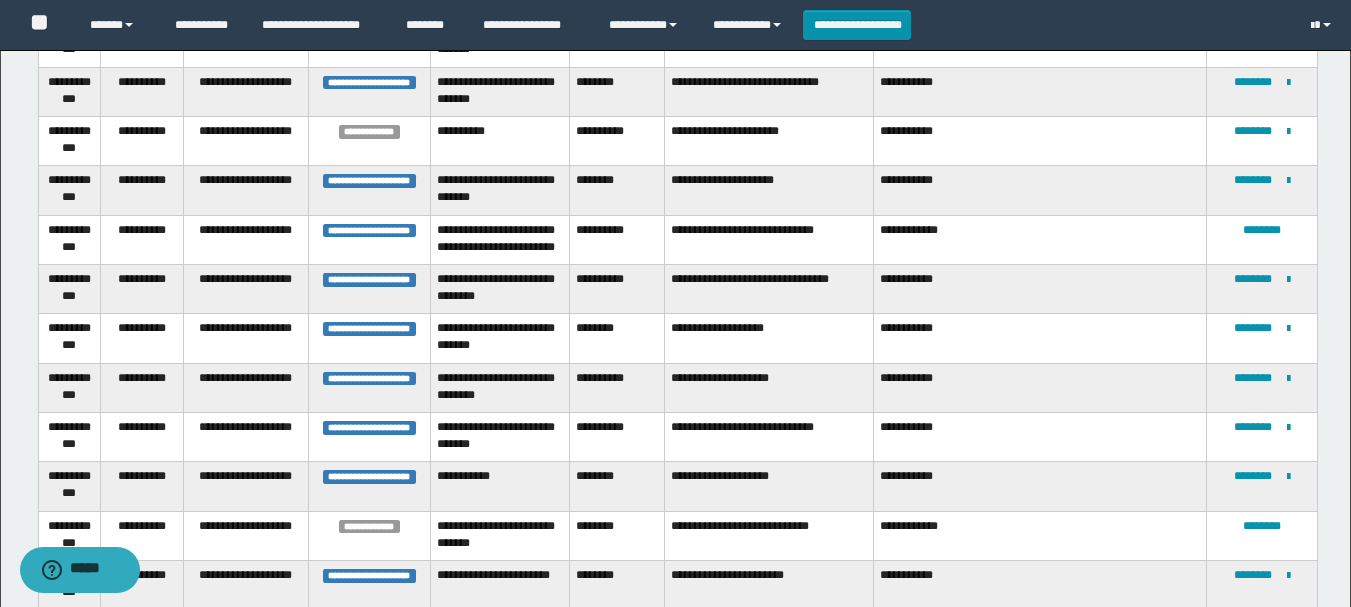 scroll, scrollTop: 2275, scrollLeft: 0, axis: vertical 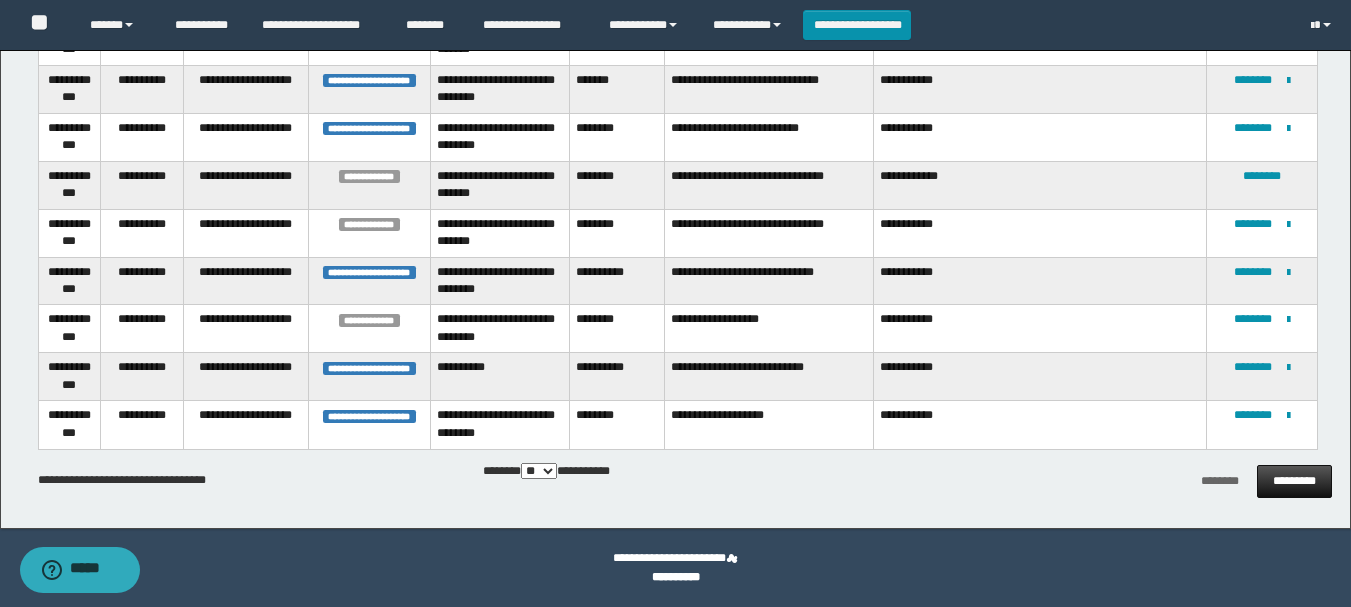 click on "*********" at bounding box center (1294, 481) 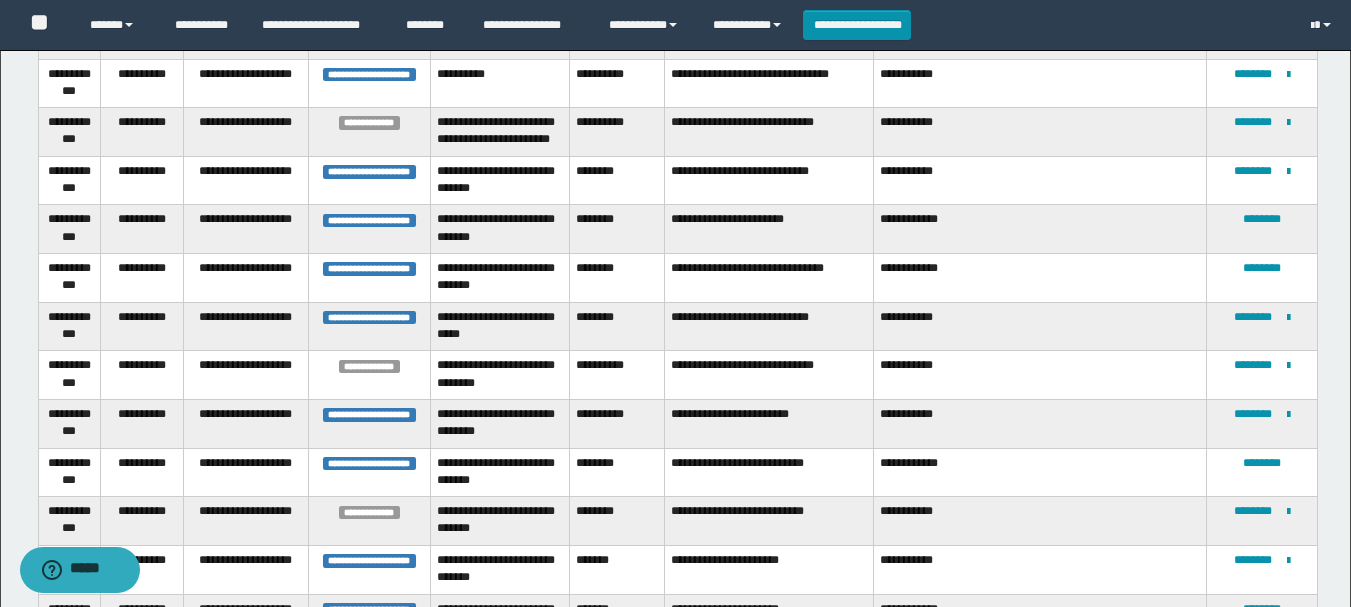 scroll, scrollTop: 1675, scrollLeft: 0, axis: vertical 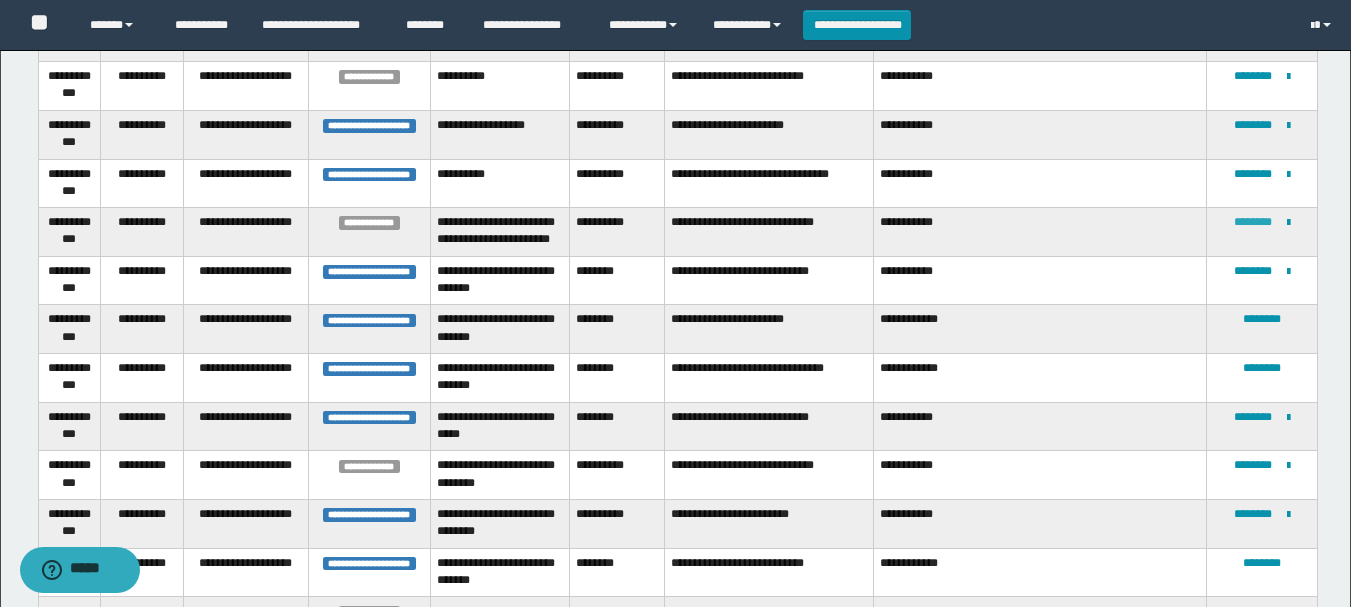 click on "********" at bounding box center [1253, 222] 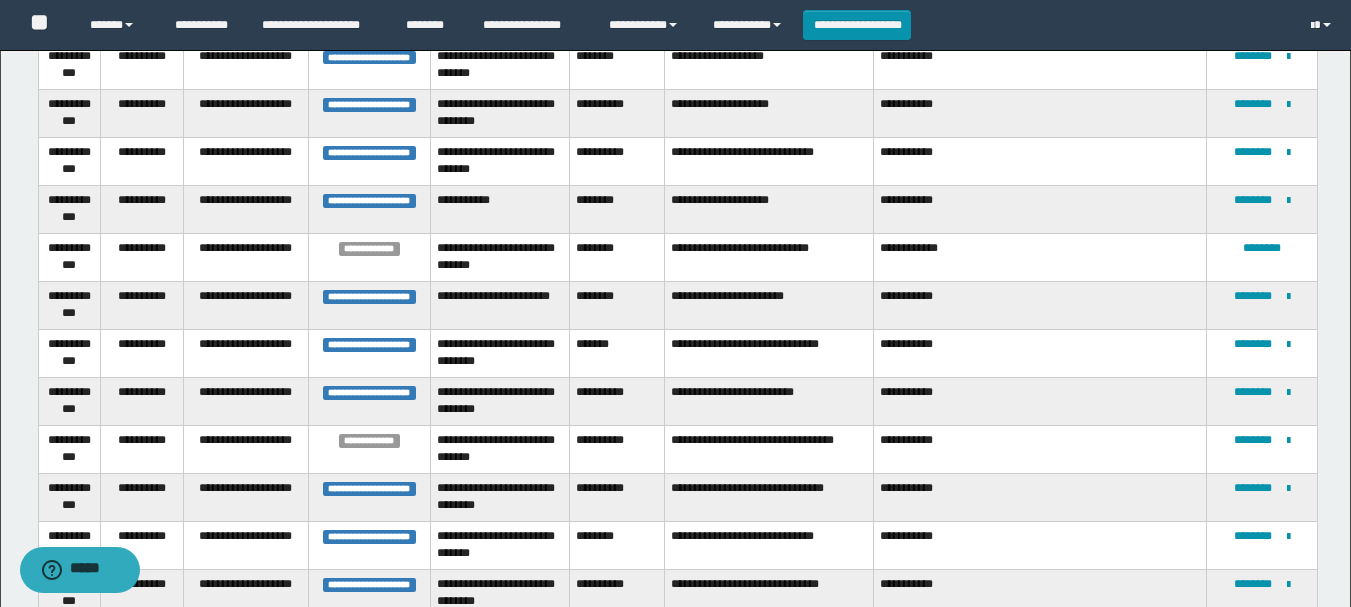 scroll, scrollTop: 162, scrollLeft: 0, axis: vertical 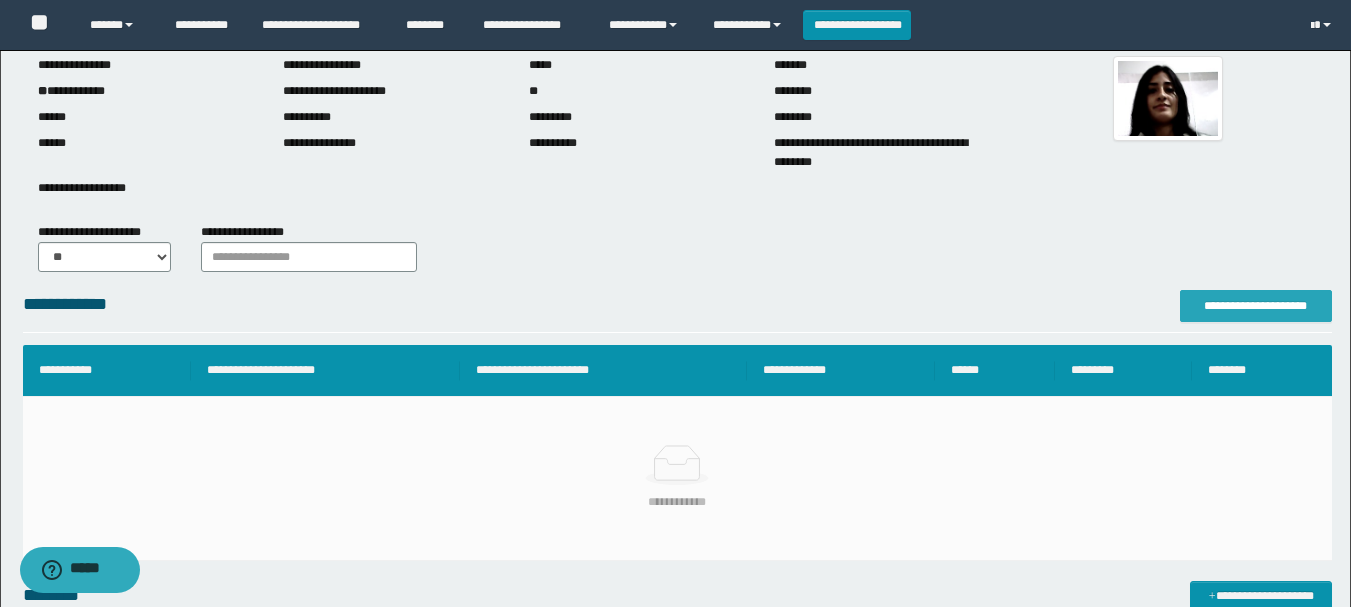 click on "**********" at bounding box center [1256, 306] 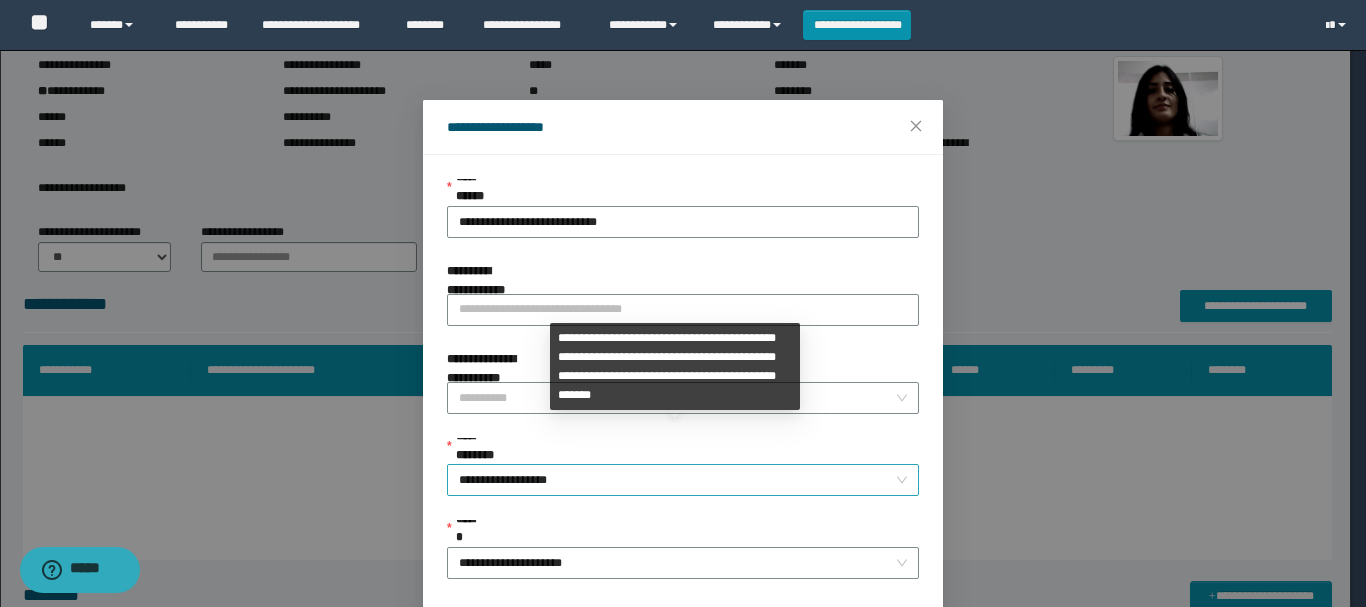 click on "**********" at bounding box center (683, 480) 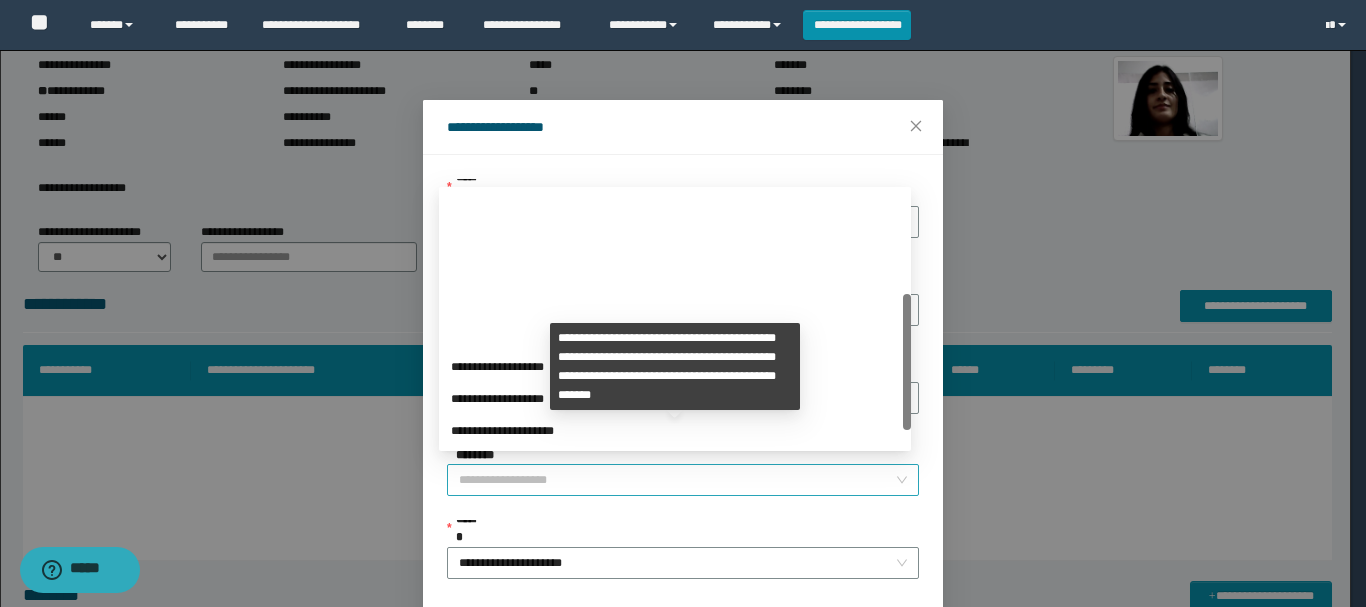 scroll, scrollTop: 192, scrollLeft: 0, axis: vertical 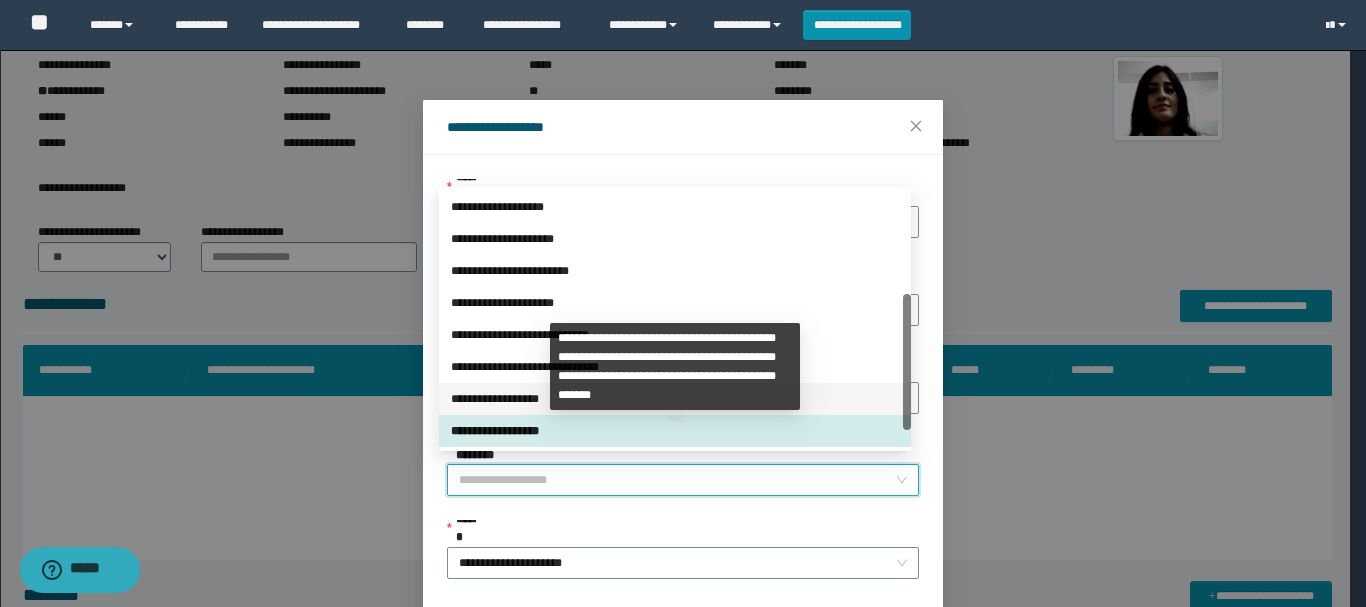 click on "**********" at bounding box center (675, 399) 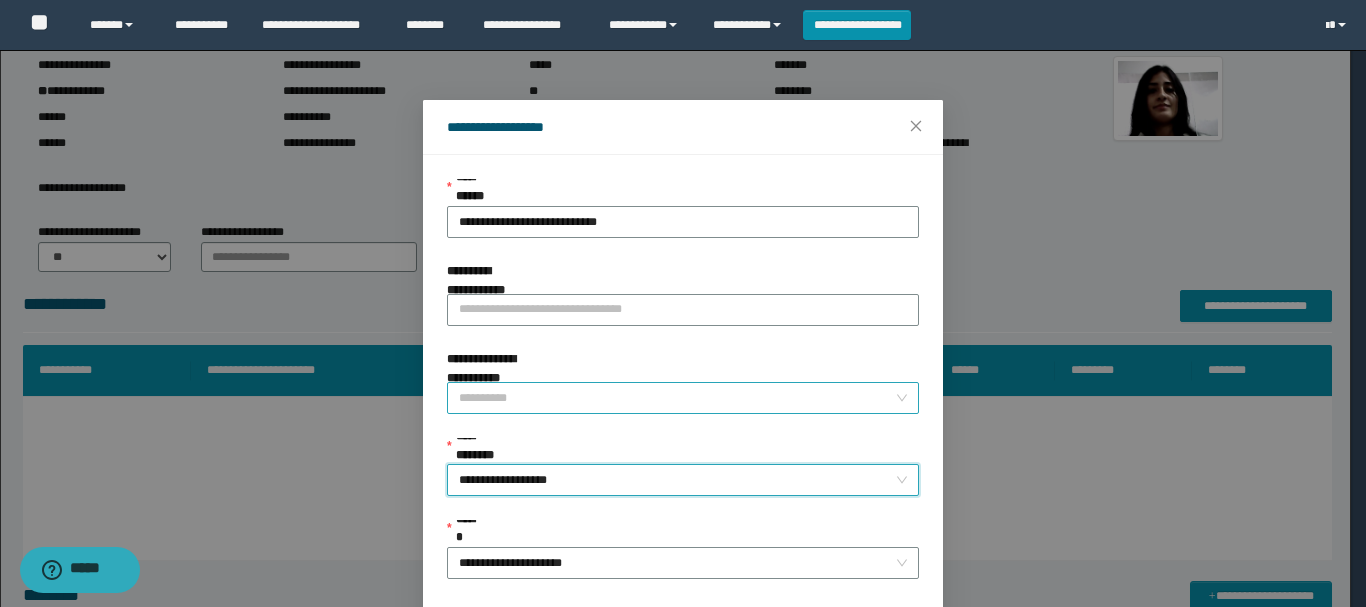 click on "**********" at bounding box center [677, 398] 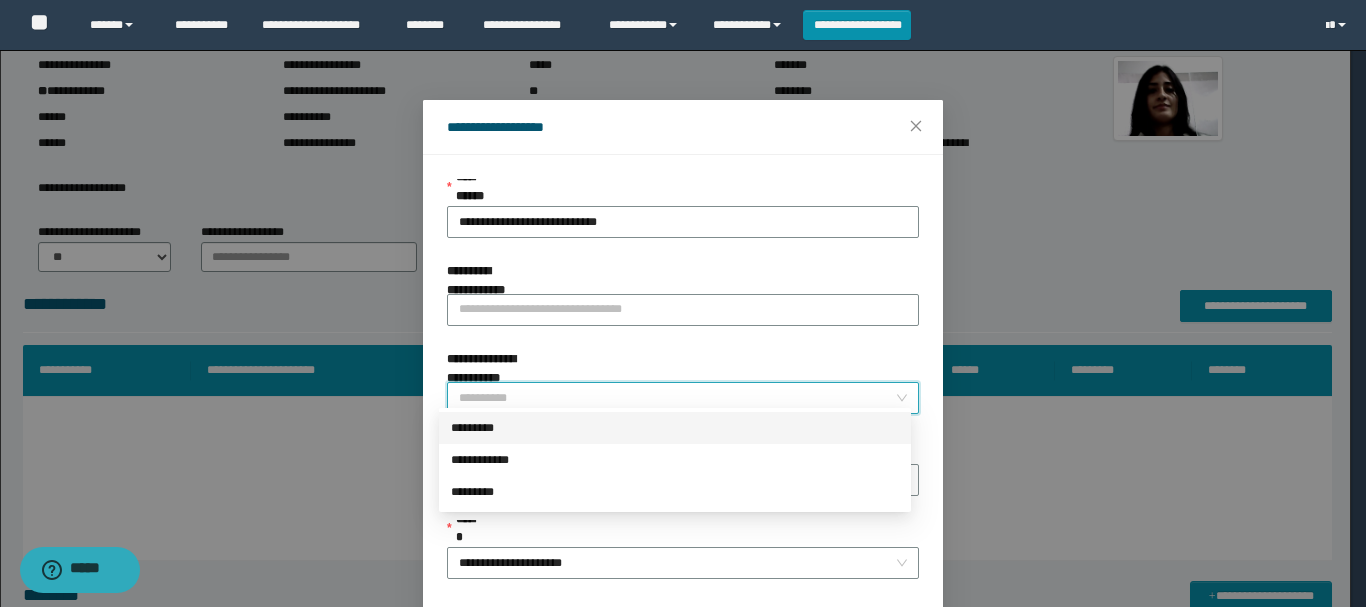 click on "*********" at bounding box center (675, 428) 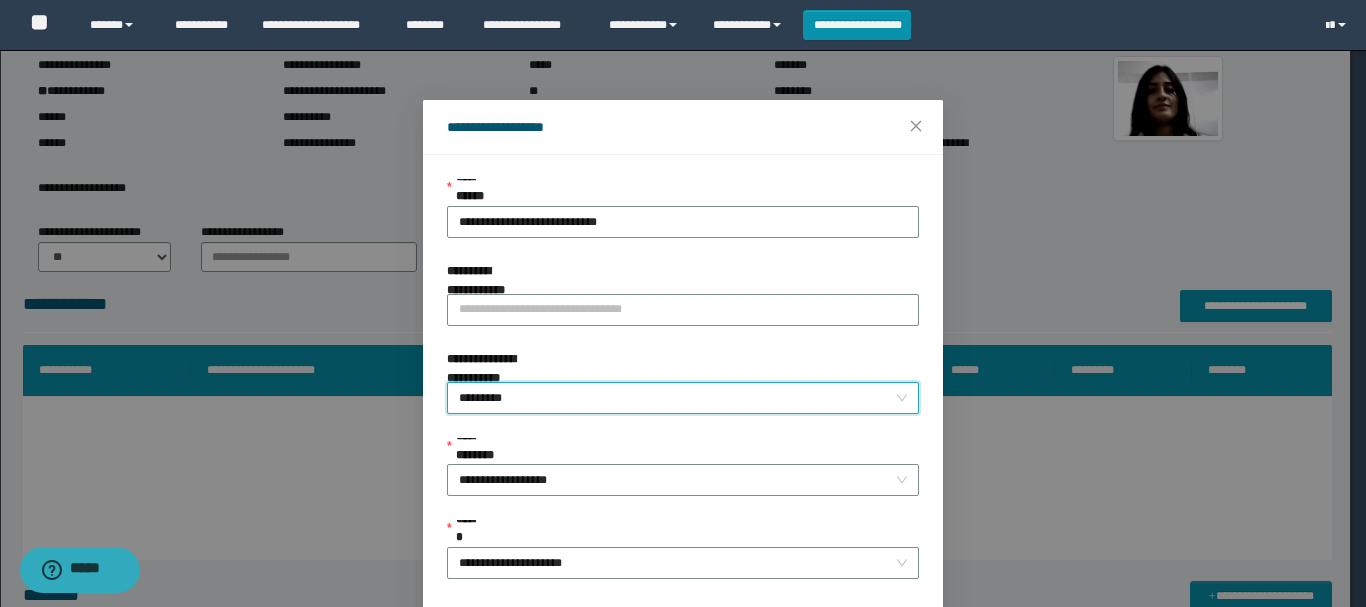 scroll, scrollTop: 145, scrollLeft: 0, axis: vertical 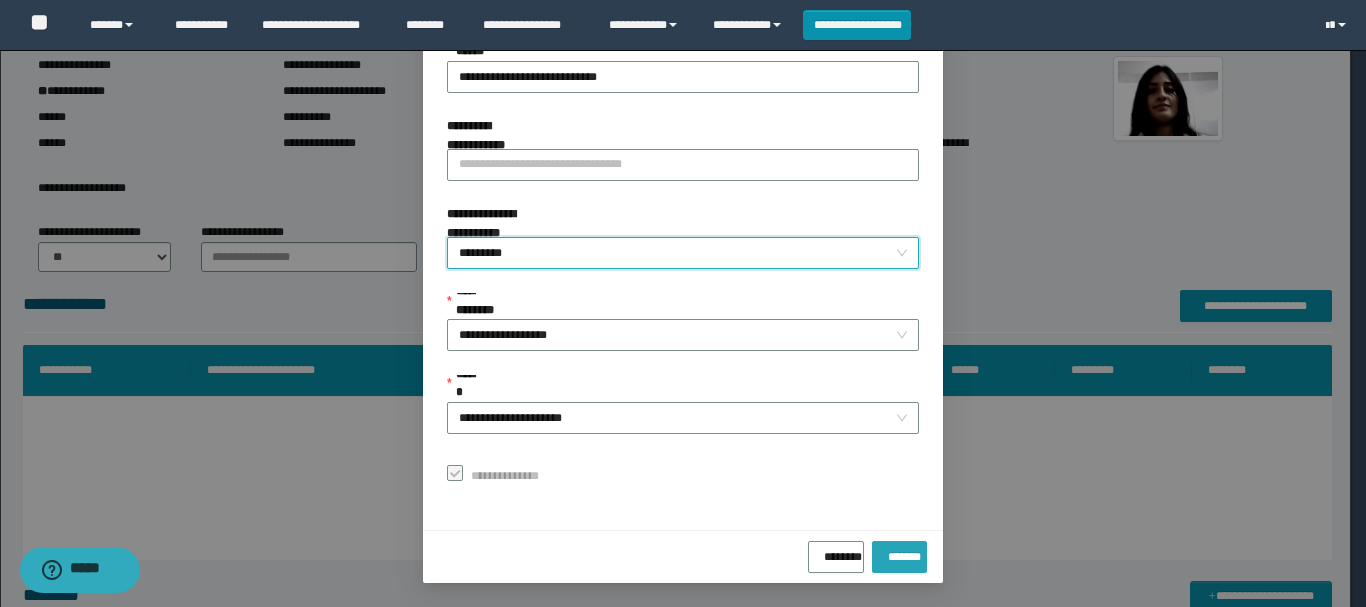 click on "*******" at bounding box center [899, 553] 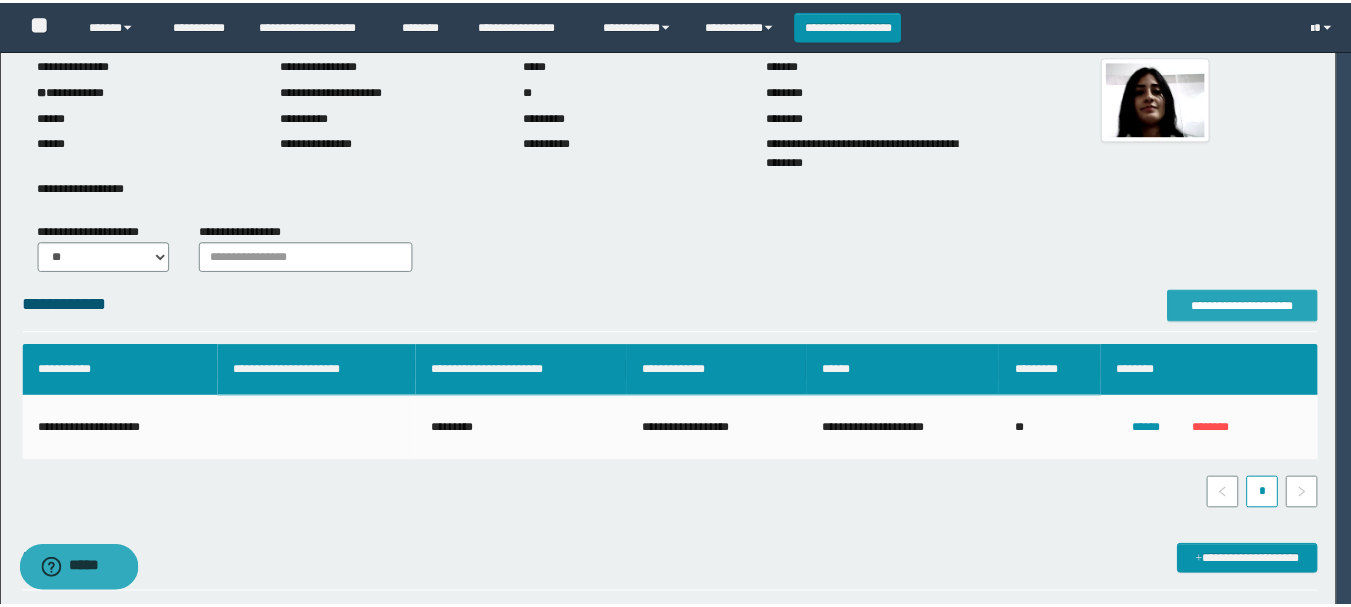scroll, scrollTop: 0, scrollLeft: 0, axis: both 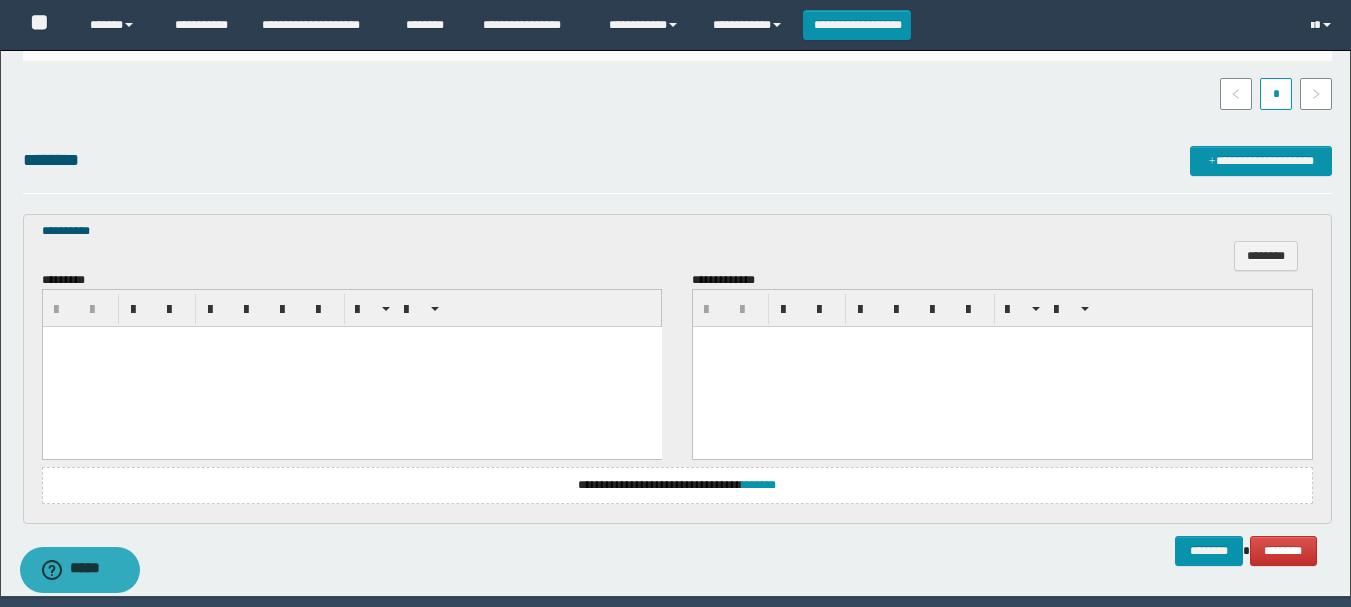 click at bounding box center [351, 367] 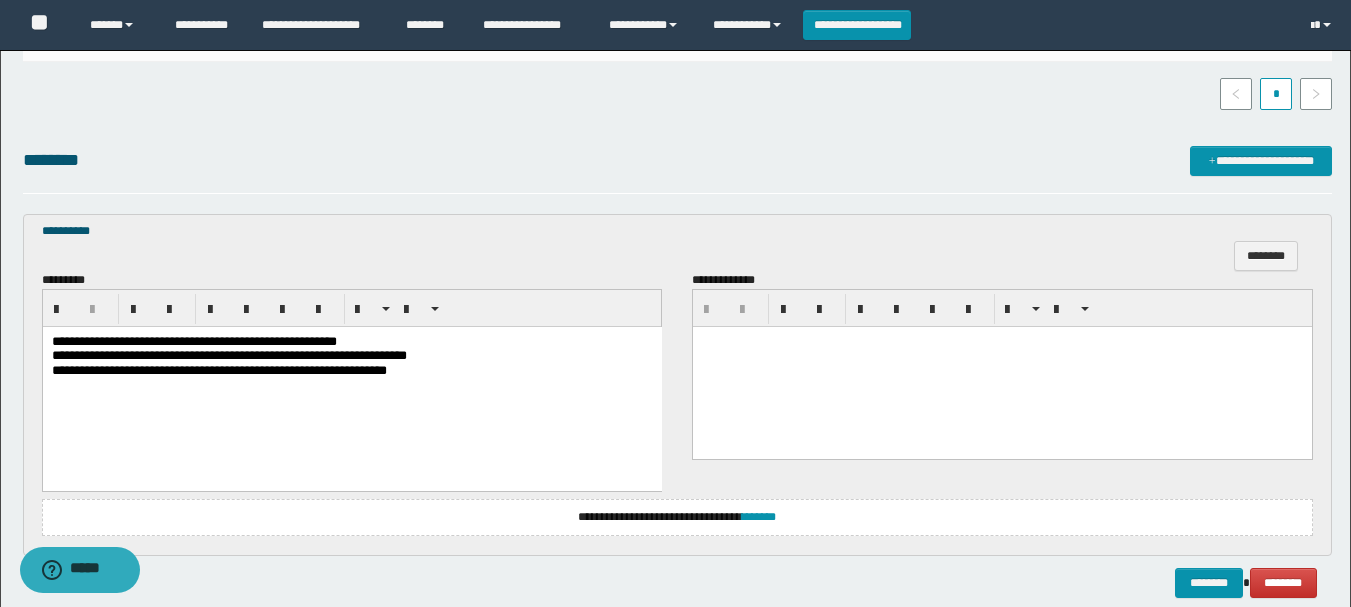 click on "**********" at bounding box center (193, 341) 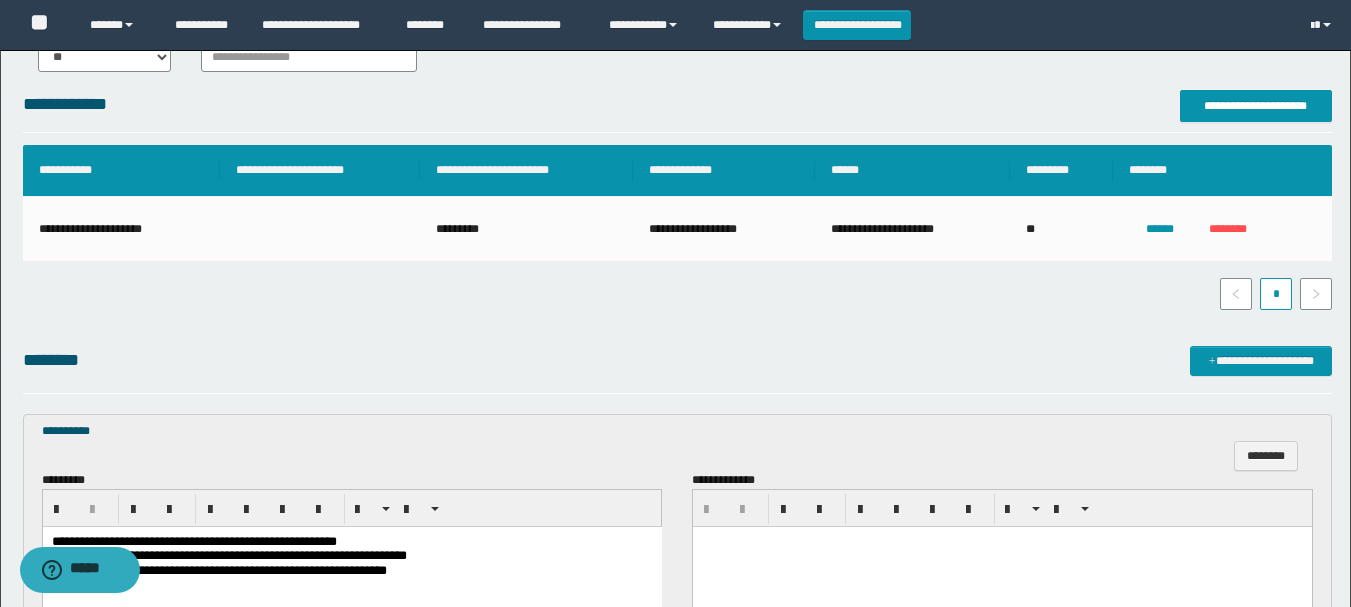 scroll, scrollTop: 600, scrollLeft: 0, axis: vertical 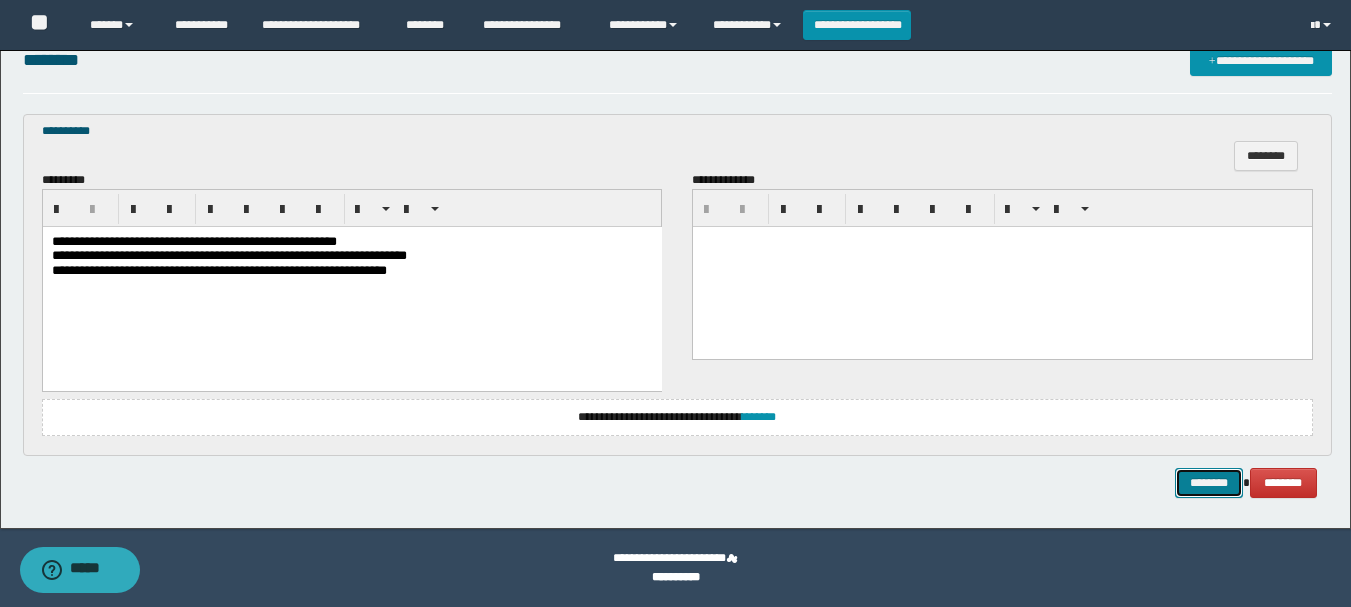 click on "********" at bounding box center [1209, 483] 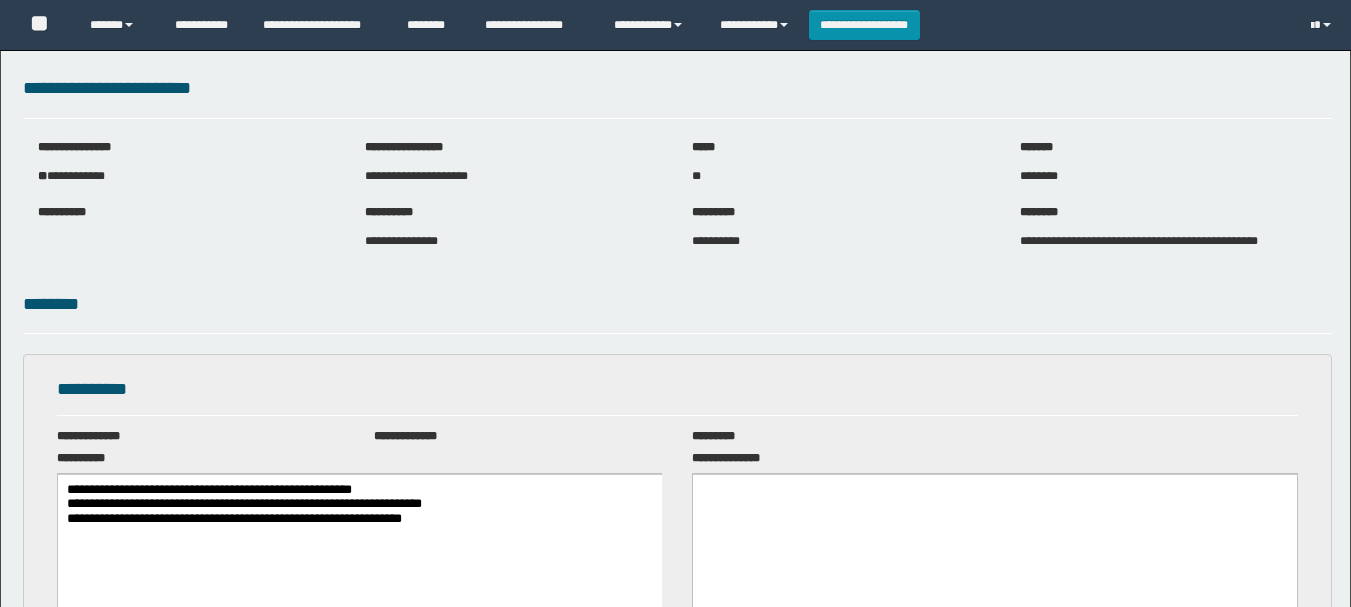scroll, scrollTop: 0, scrollLeft: 0, axis: both 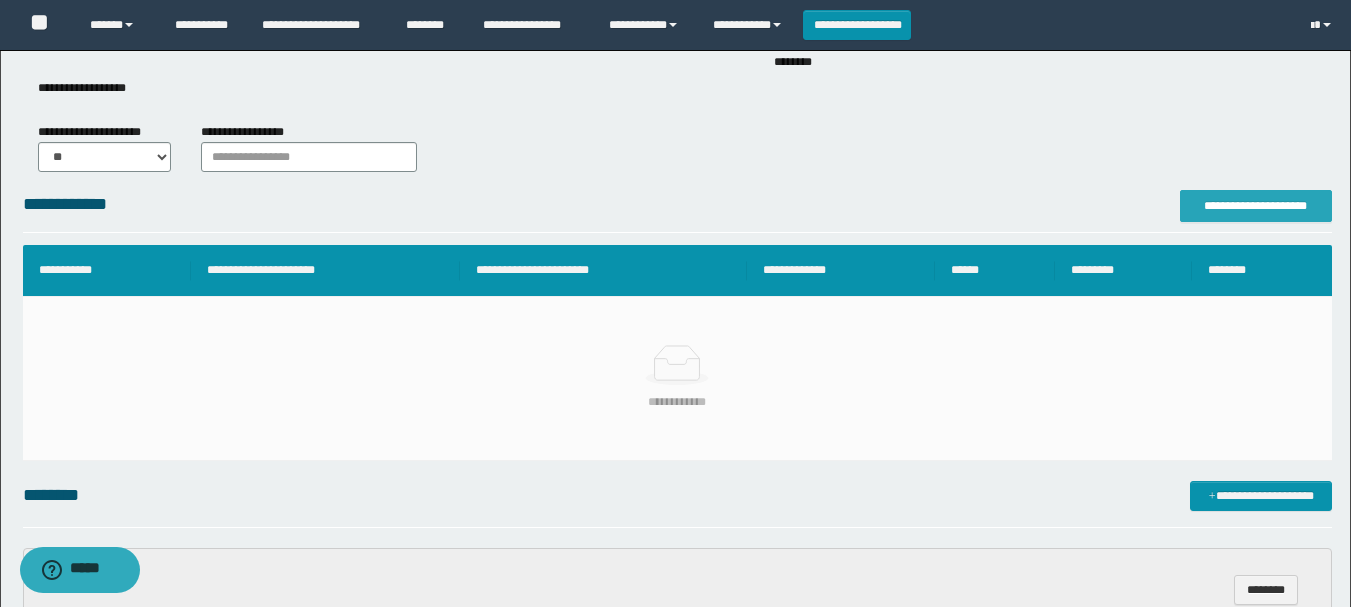 click on "**********" at bounding box center [1256, 206] 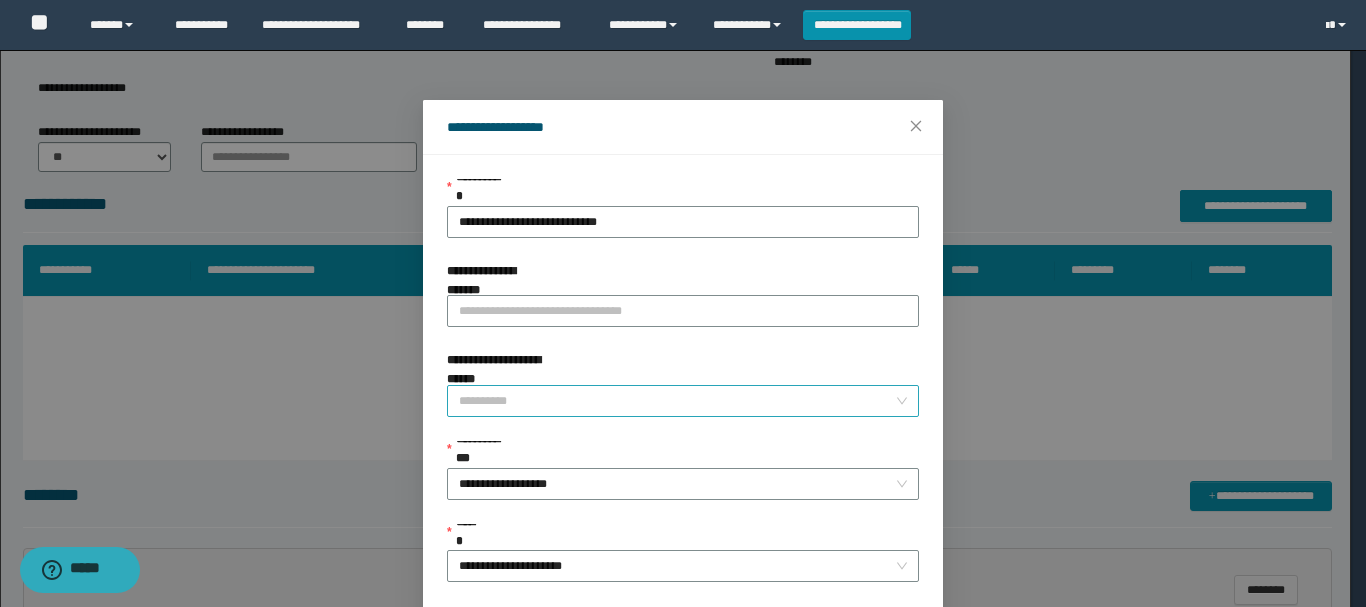 click on "**********" at bounding box center [677, 401] 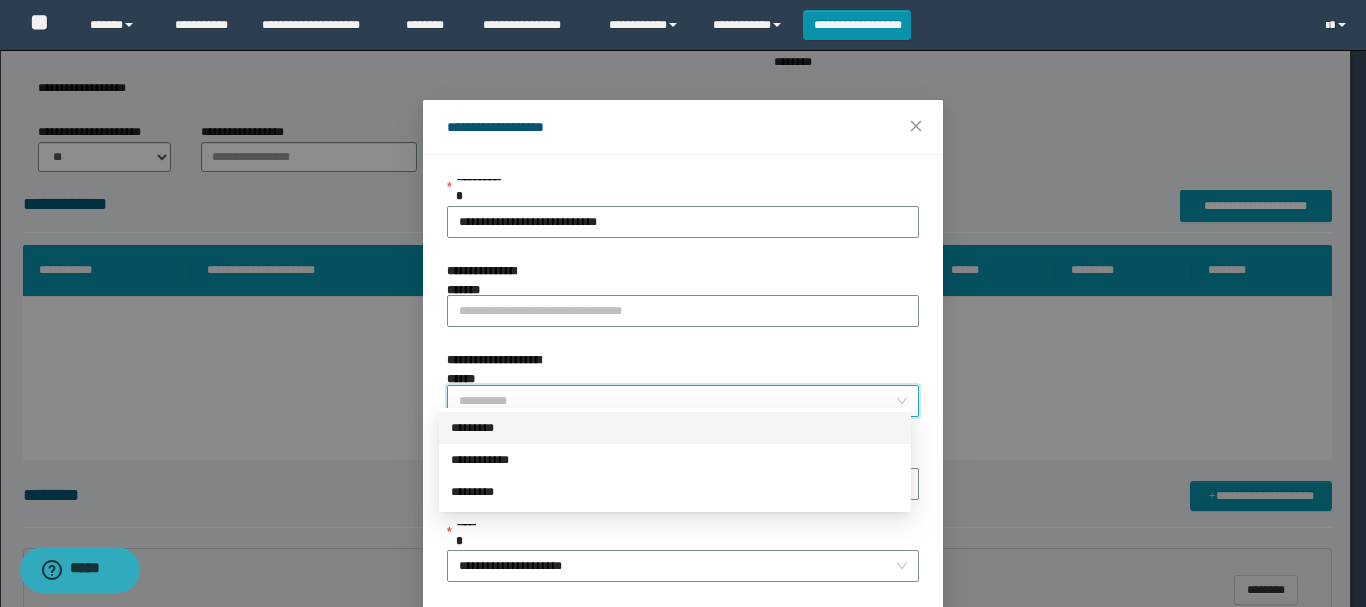 click on "*********" at bounding box center [675, 428] 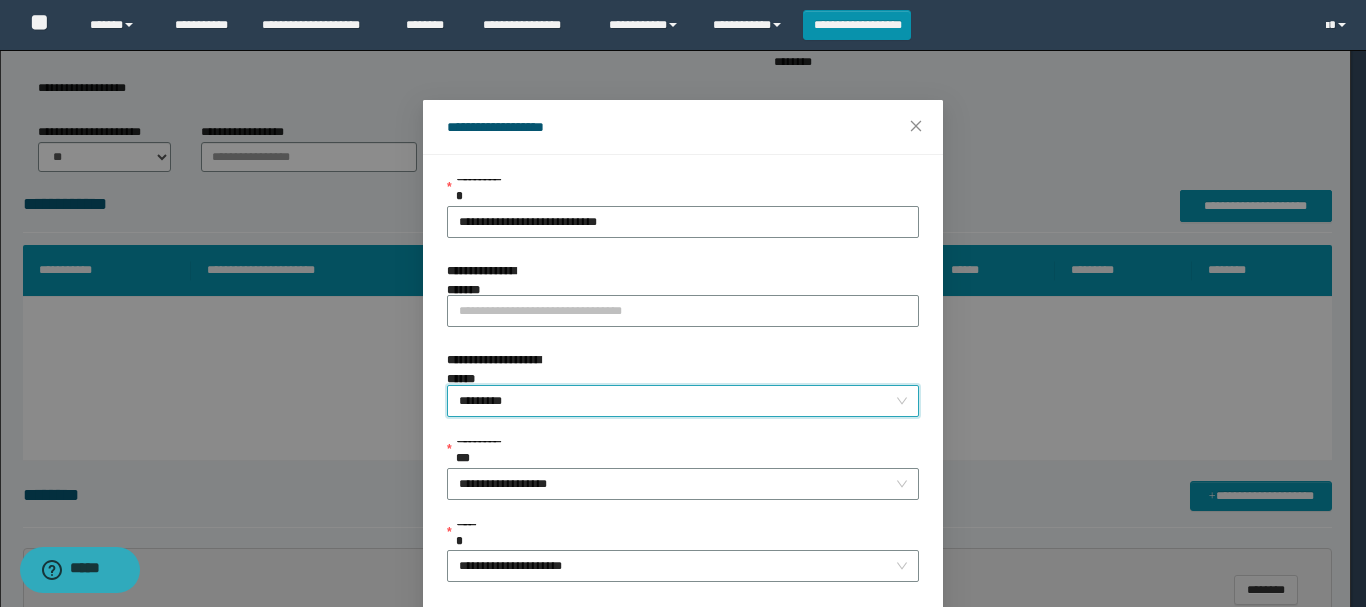 scroll, scrollTop: 100, scrollLeft: 0, axis: vertical 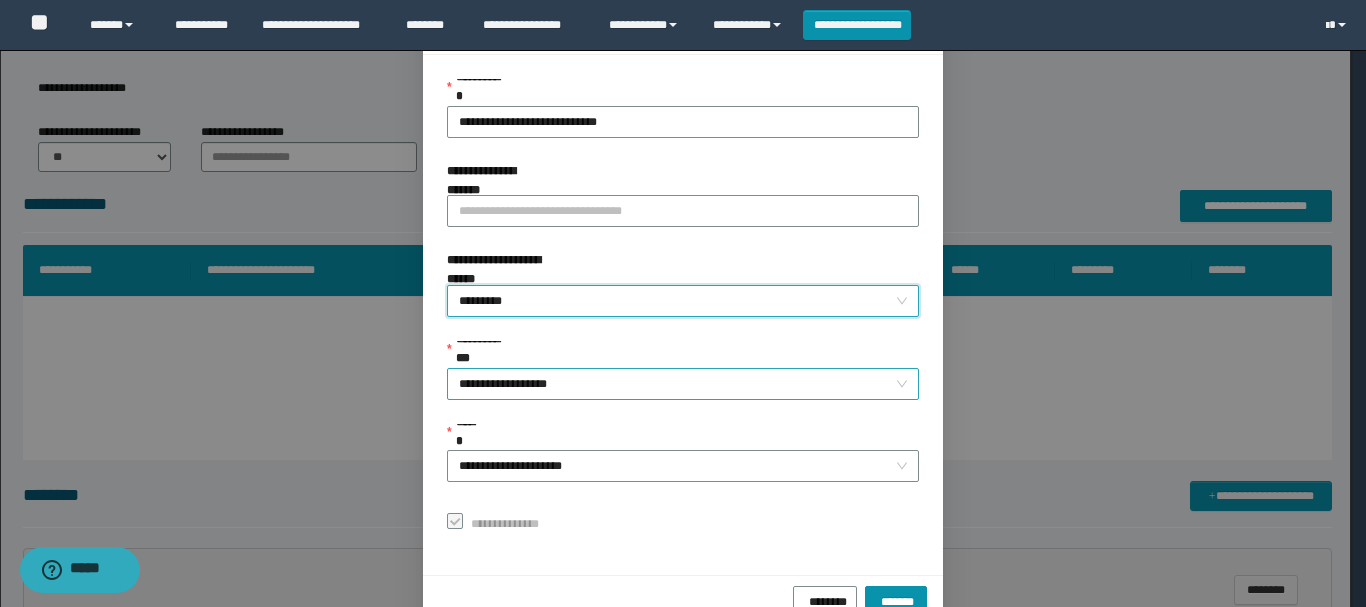 click on "**********" at bounding box center [683, 384] 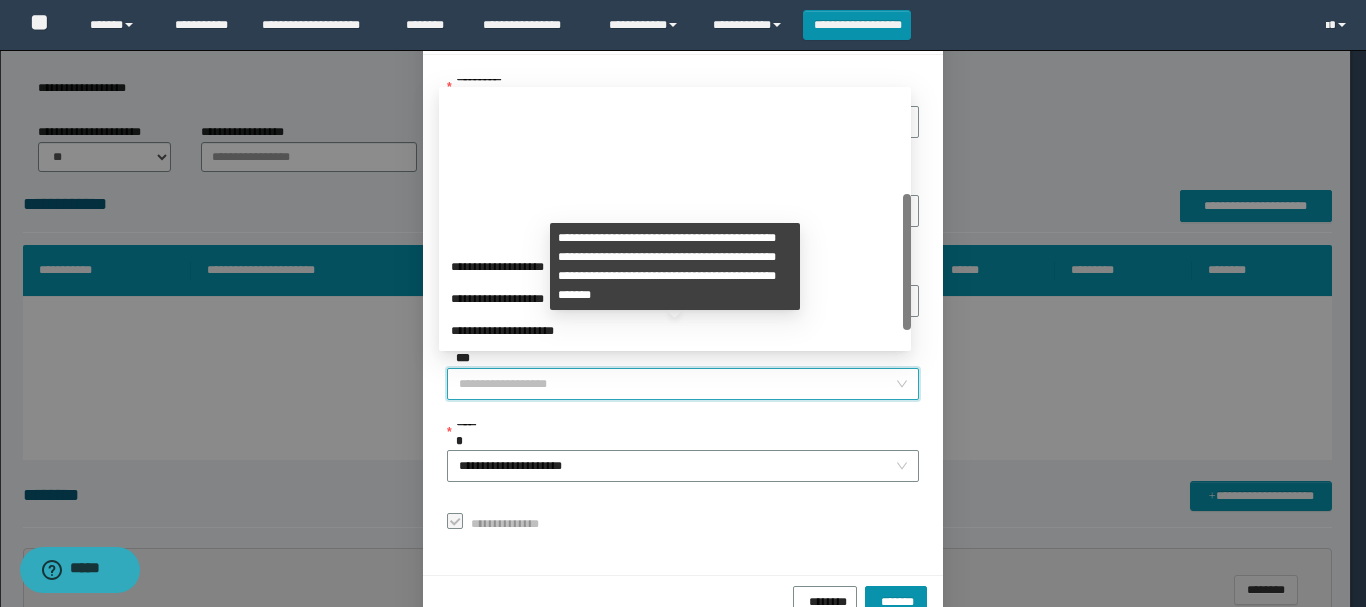 scroll, scrollTop: 192, scrollLeft: 0, axis: vertical 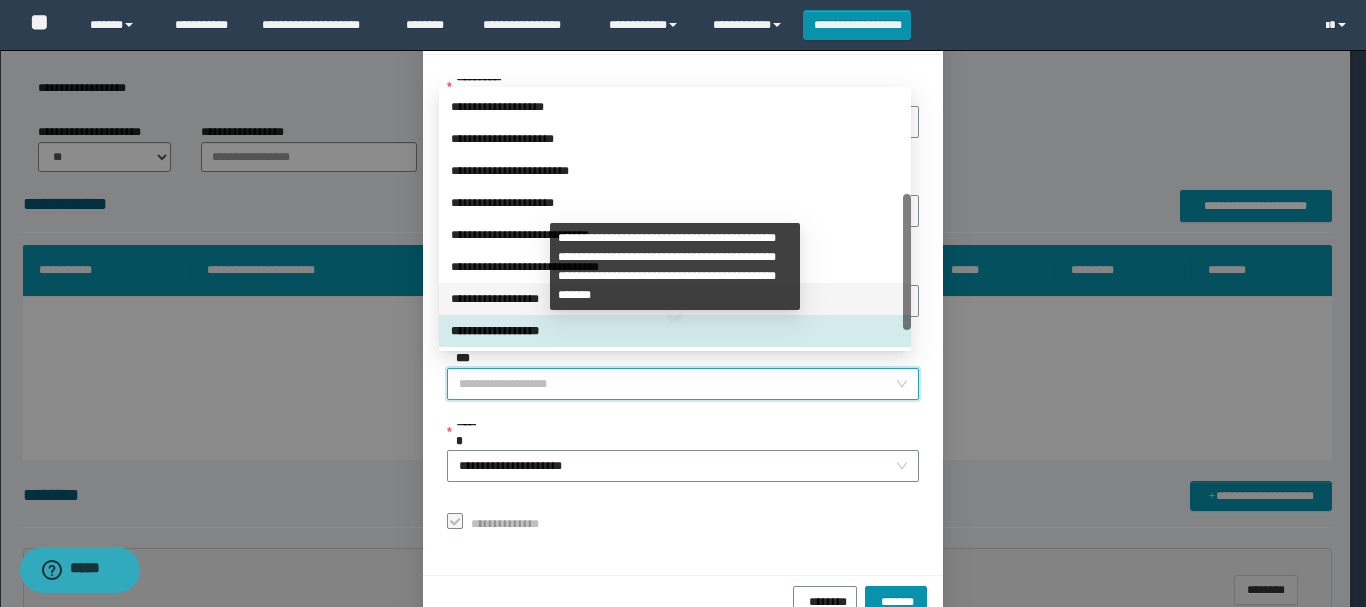 click on "**********" at bounding box center (675, 299) 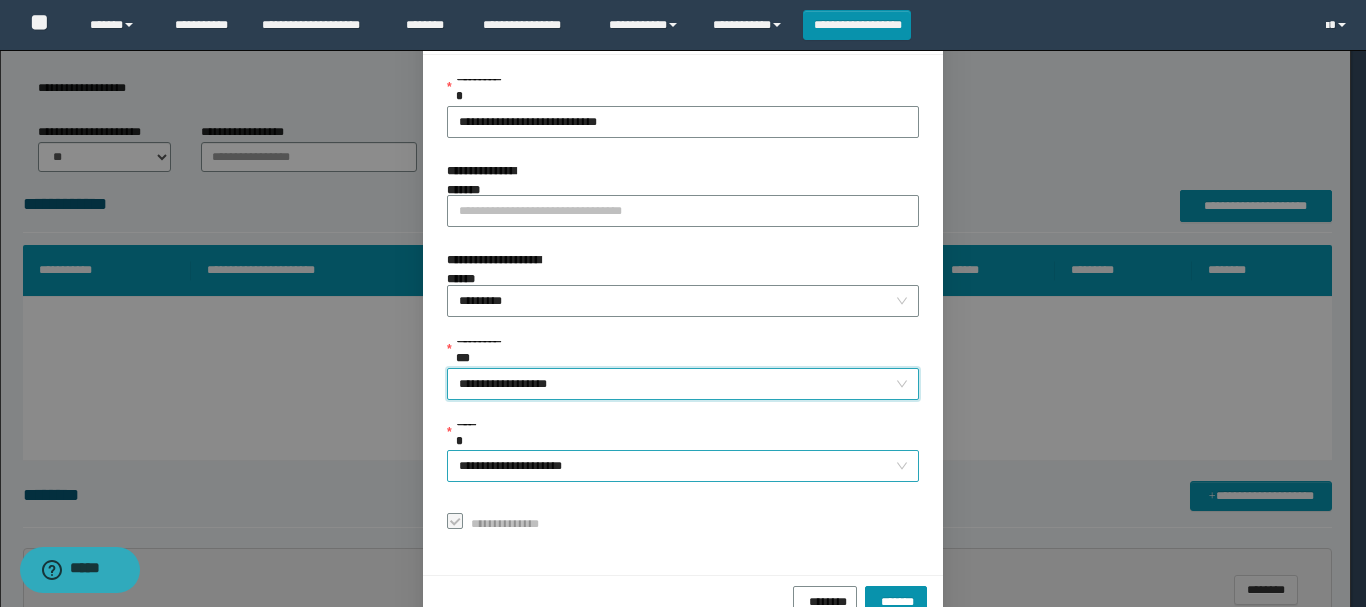 scroll, scrollTop: 145, scrollLeft: 0, axis: vertical 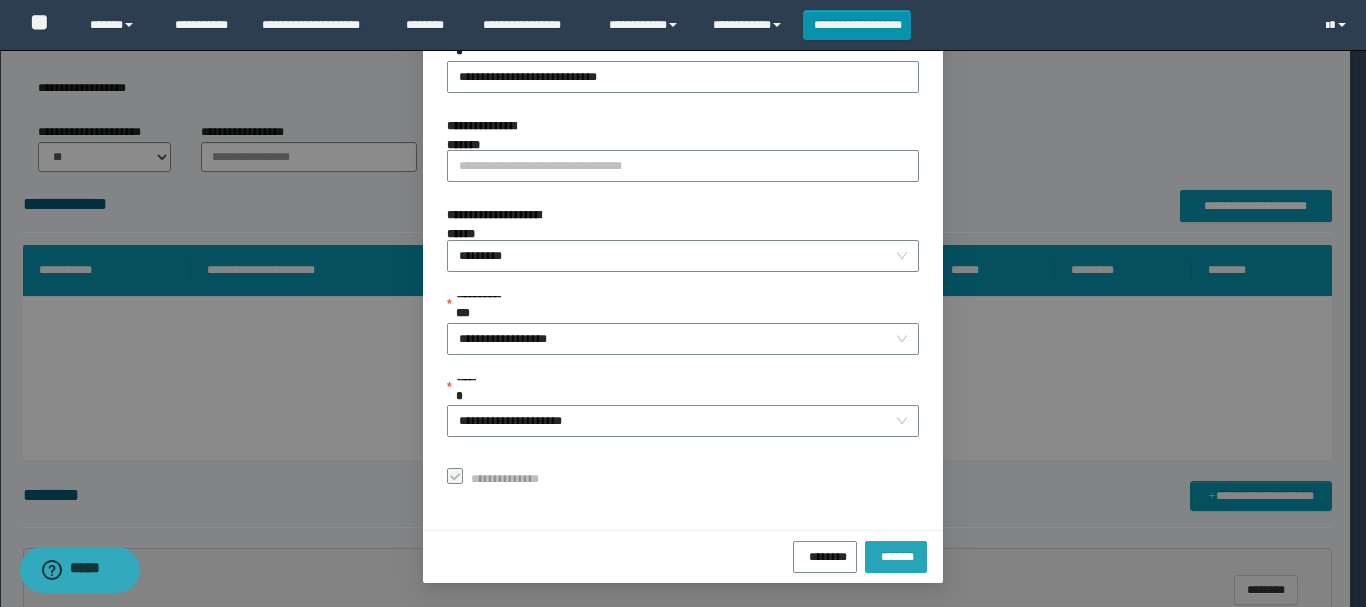 click on "*******" at bounding box center [896, 554] 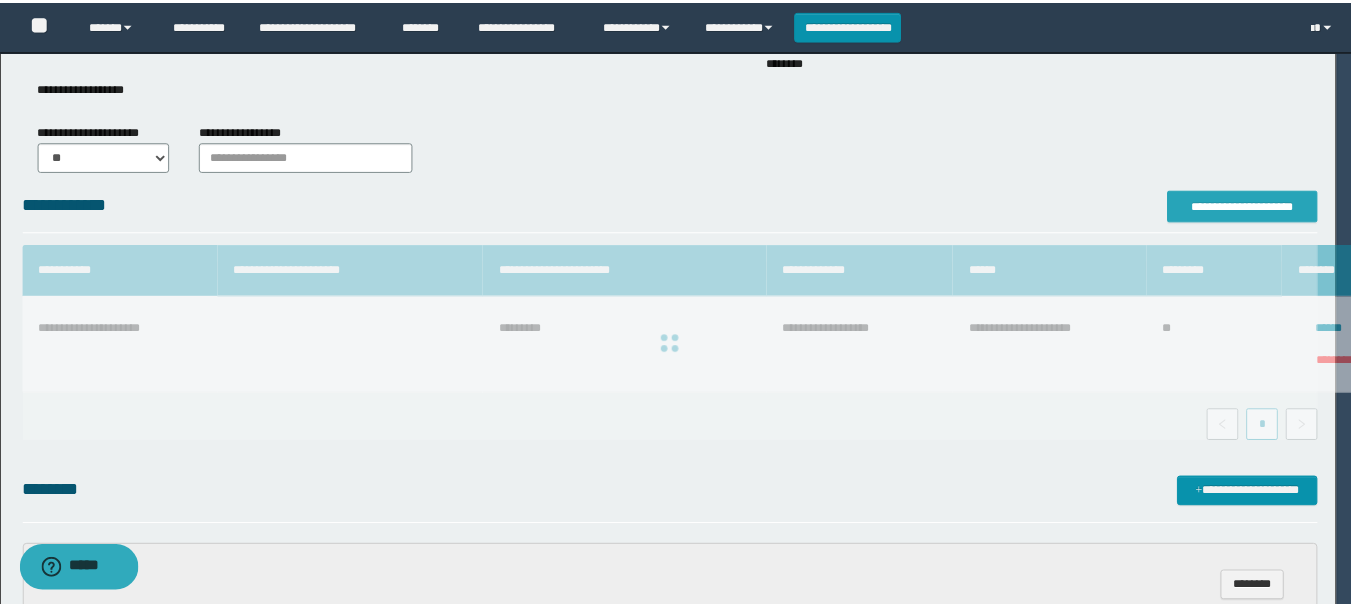 scroll, scrollTop: 0, scrollLeft: 0, axis: both 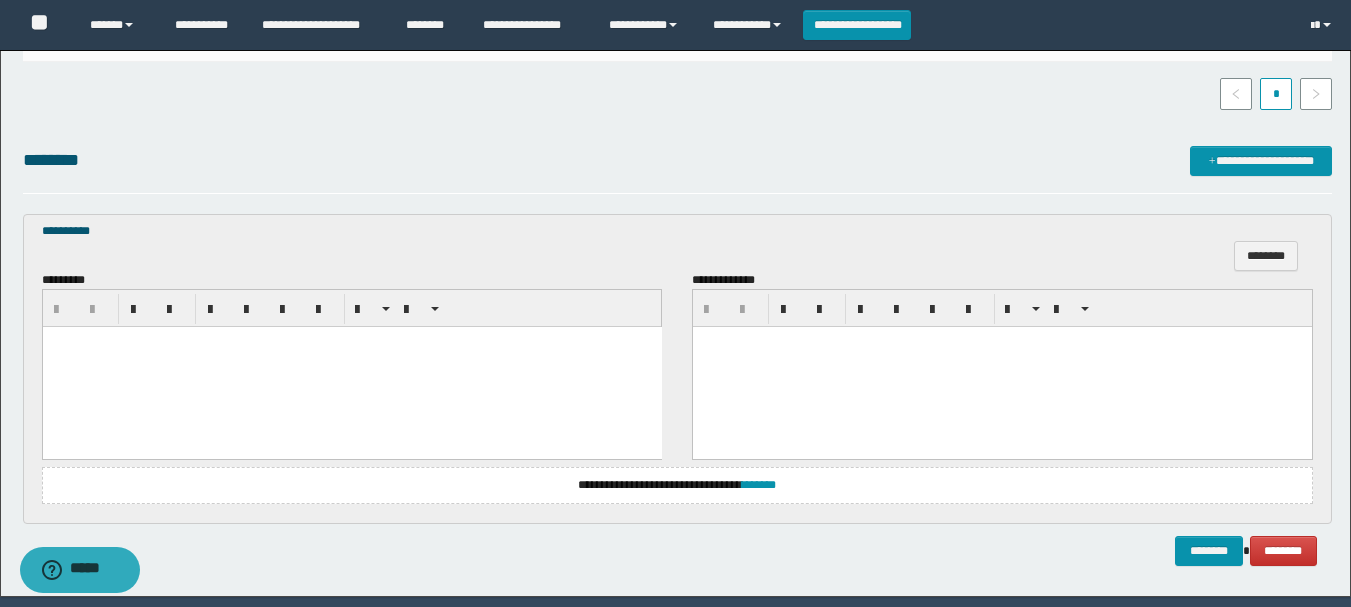 click at bounding box center (351, 367) 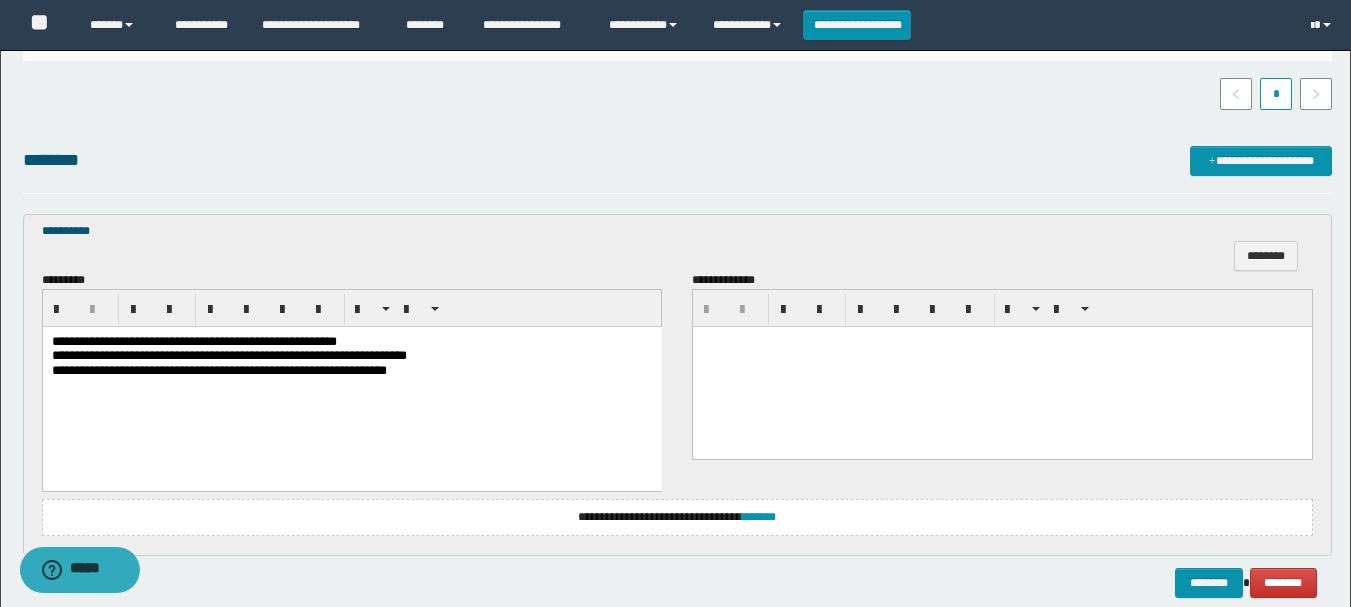 click on "**********" at bounding box center [193, 341] 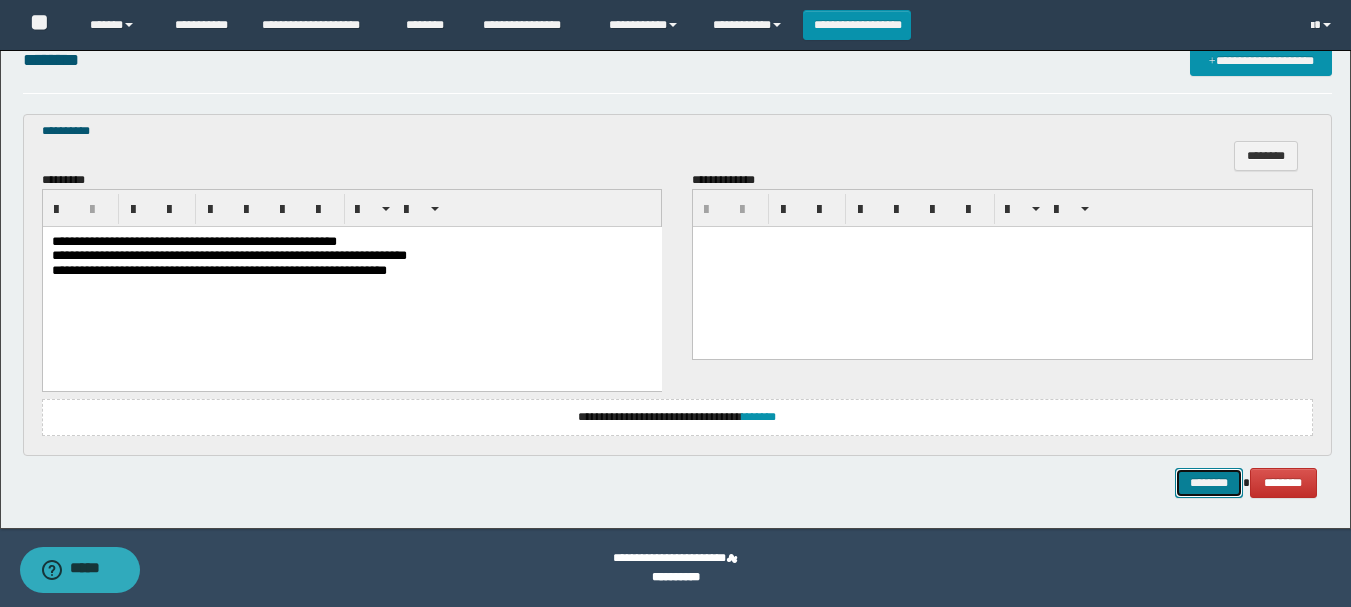 click on "********" at bounding box center (1209, 483) 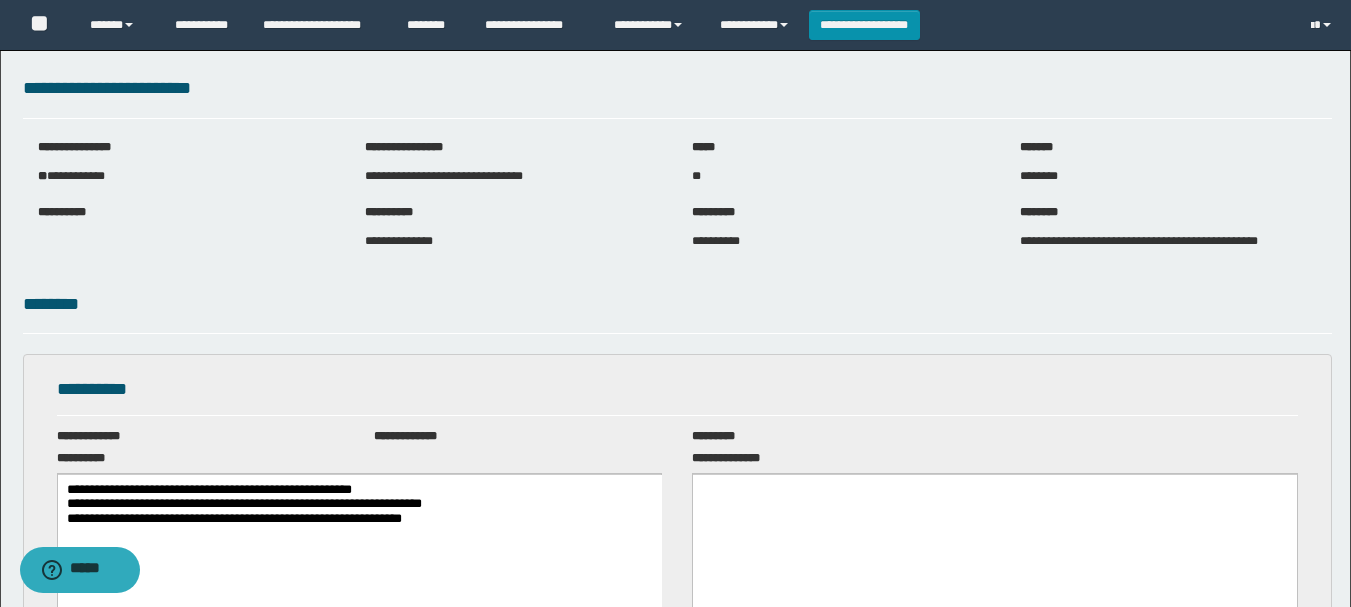 scroll, scrollTop: 0, scrollLeft: 0, axis: both 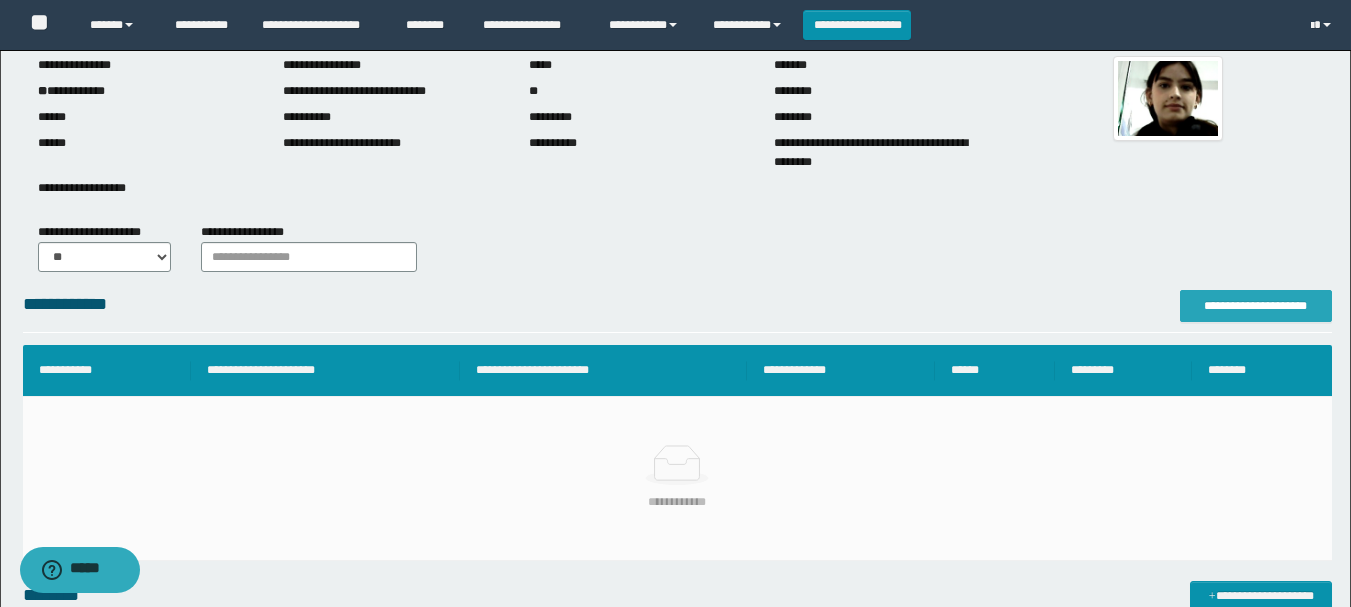 click on "**********" at bounding box center (1256, 306) 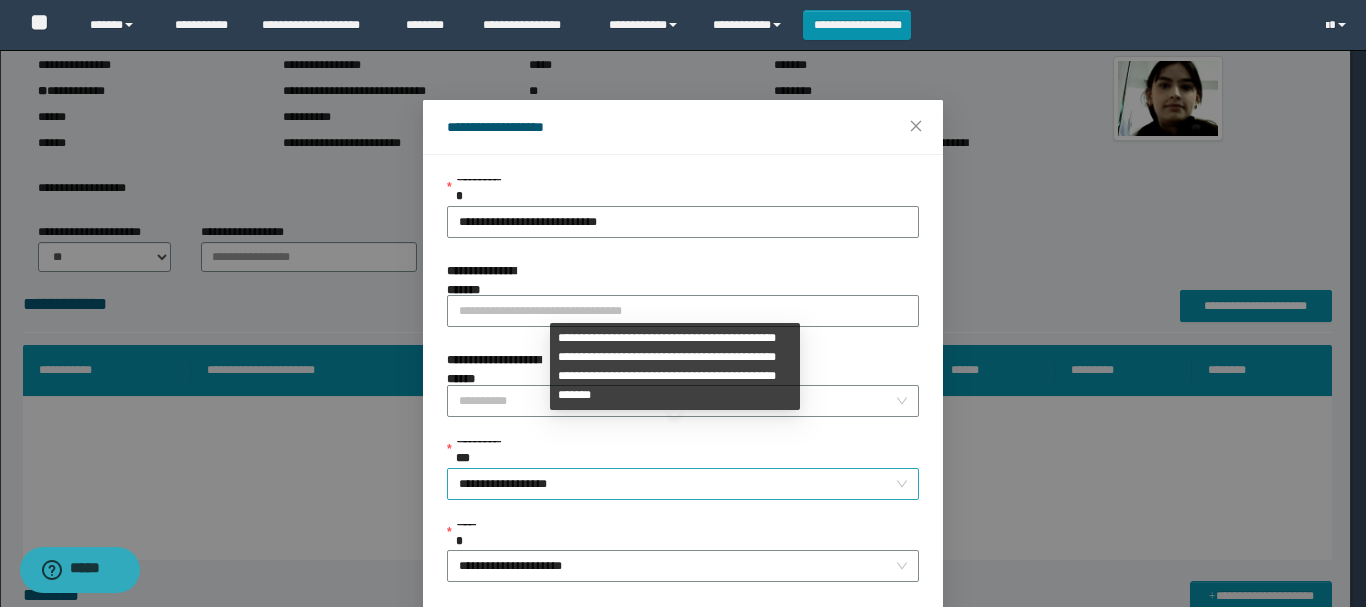 click on "**********" at bounding box center [683, 484] 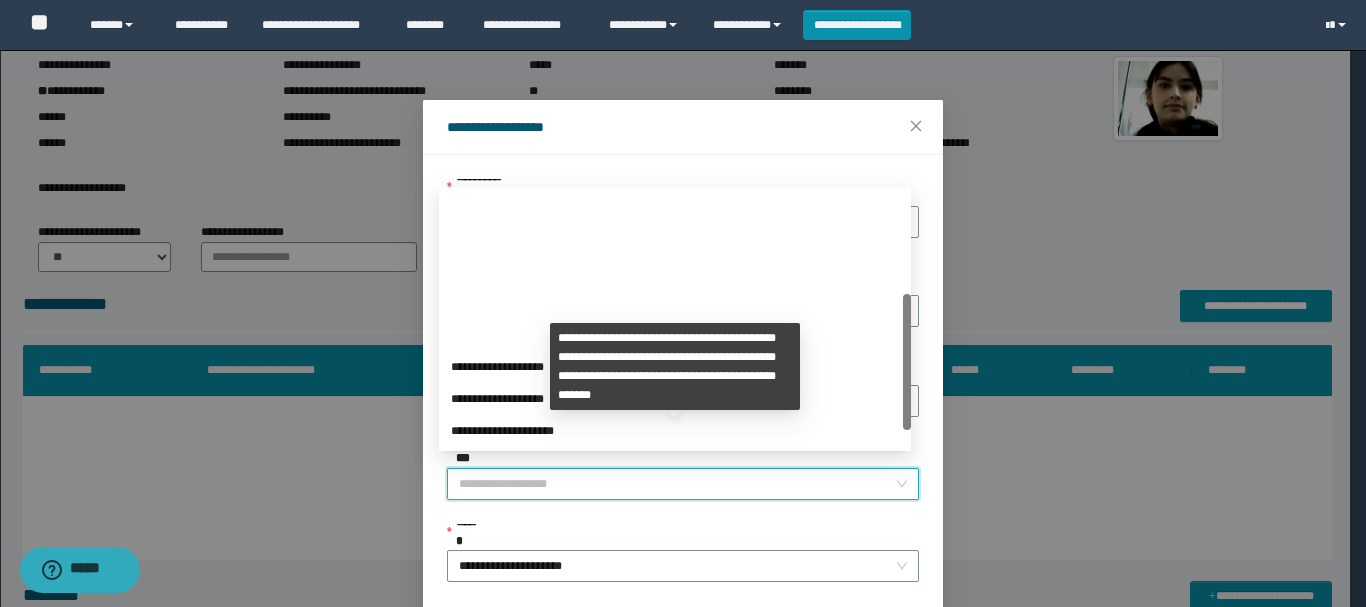 scroll, scrollTop: 192, scrollLeft: 0, axis: vertical 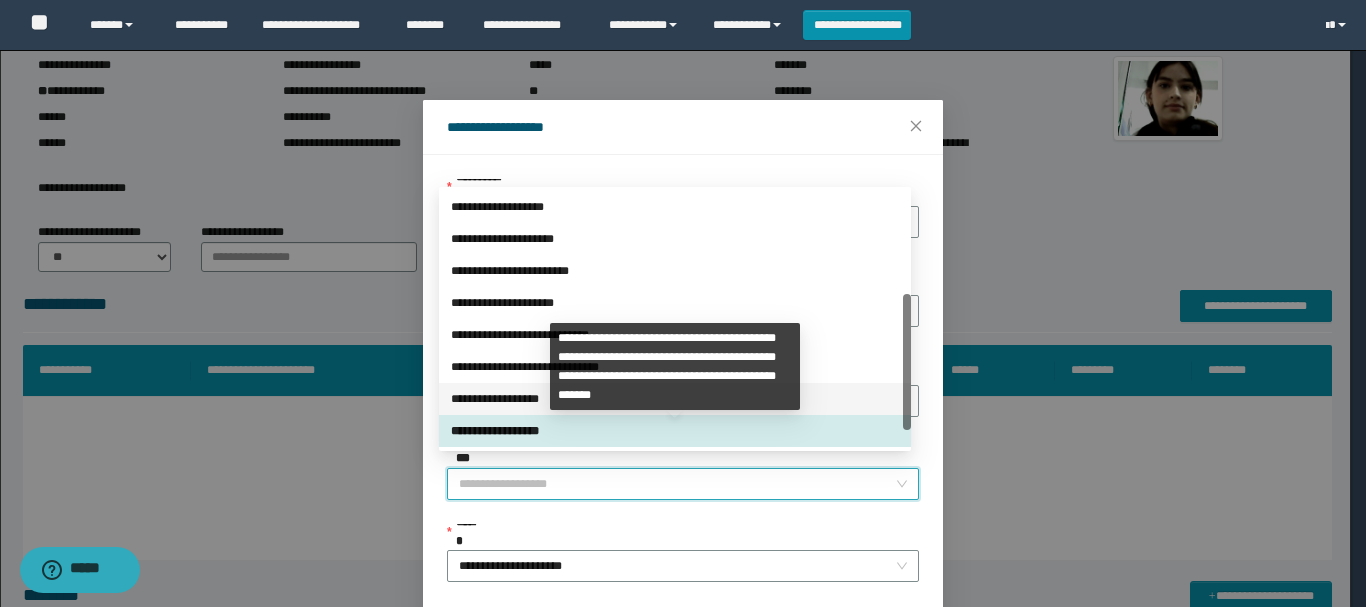 click on "**********" at bounding box center (675, 399) 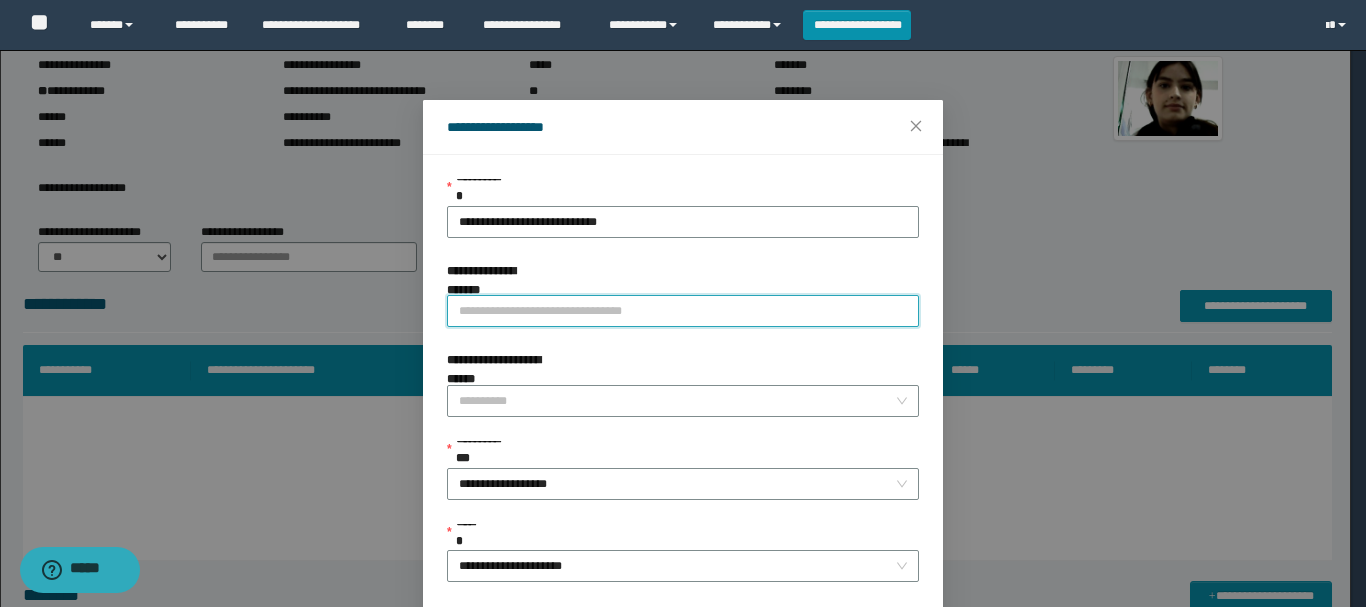 click on "**********" at bounding box center (683, 311) 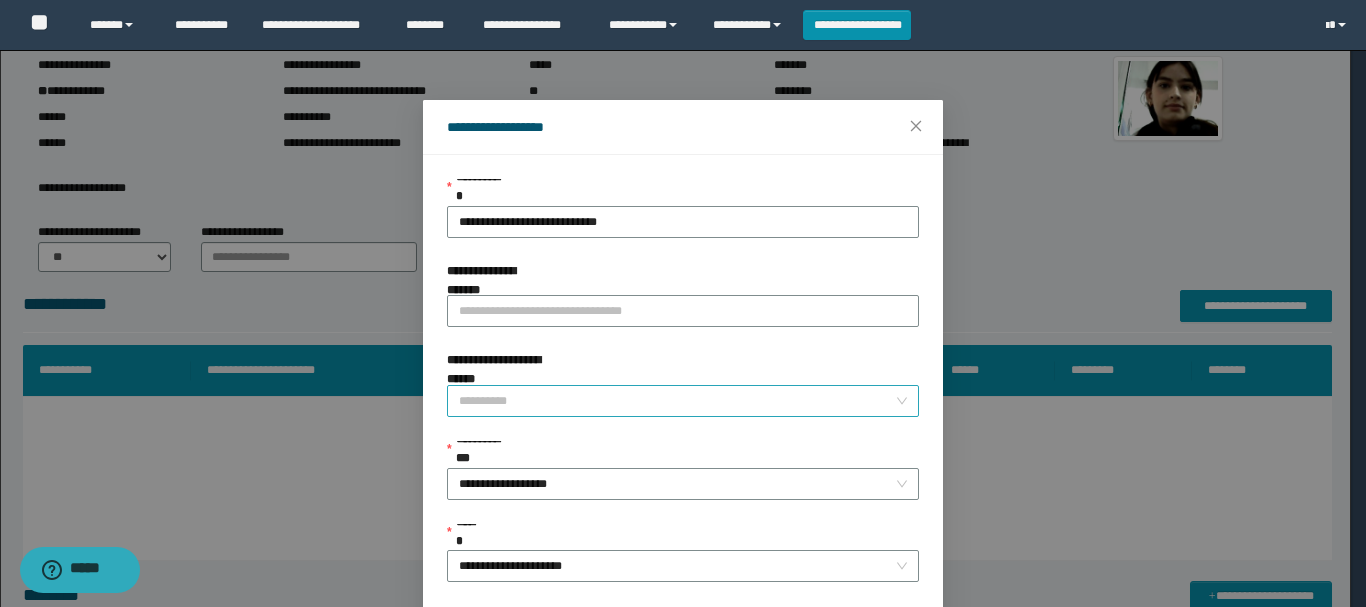 click on "**********" at bounding box center (677, 401) 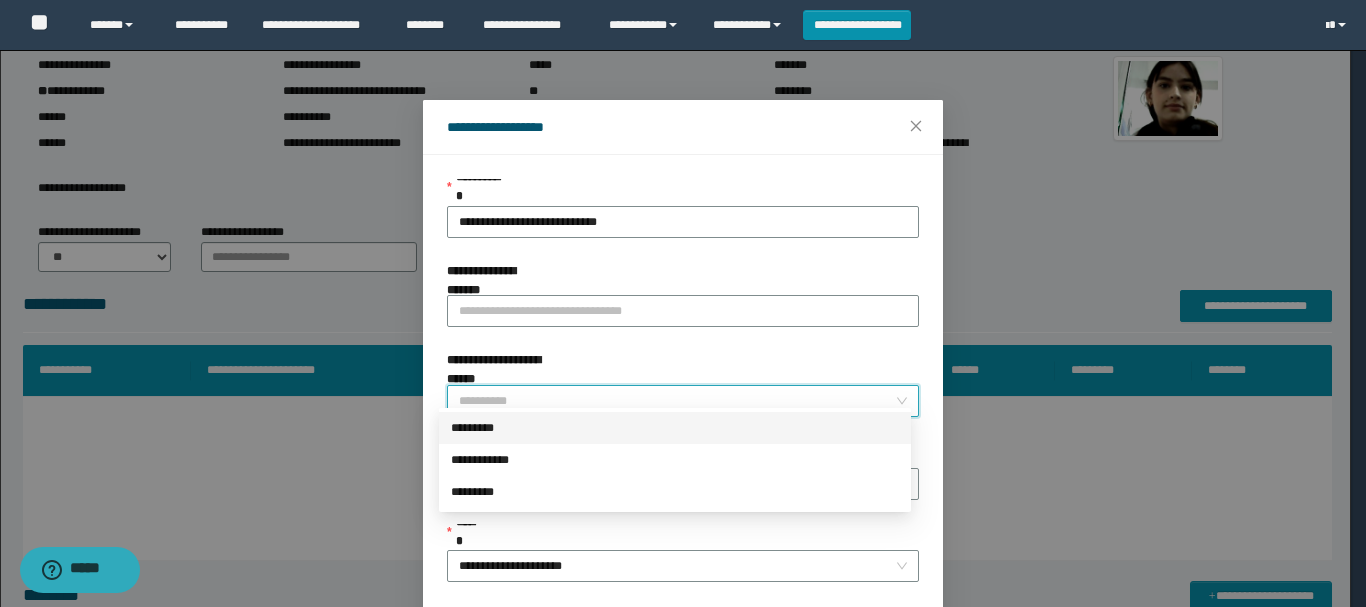 click on "*********" at bounding box center [675, 428] 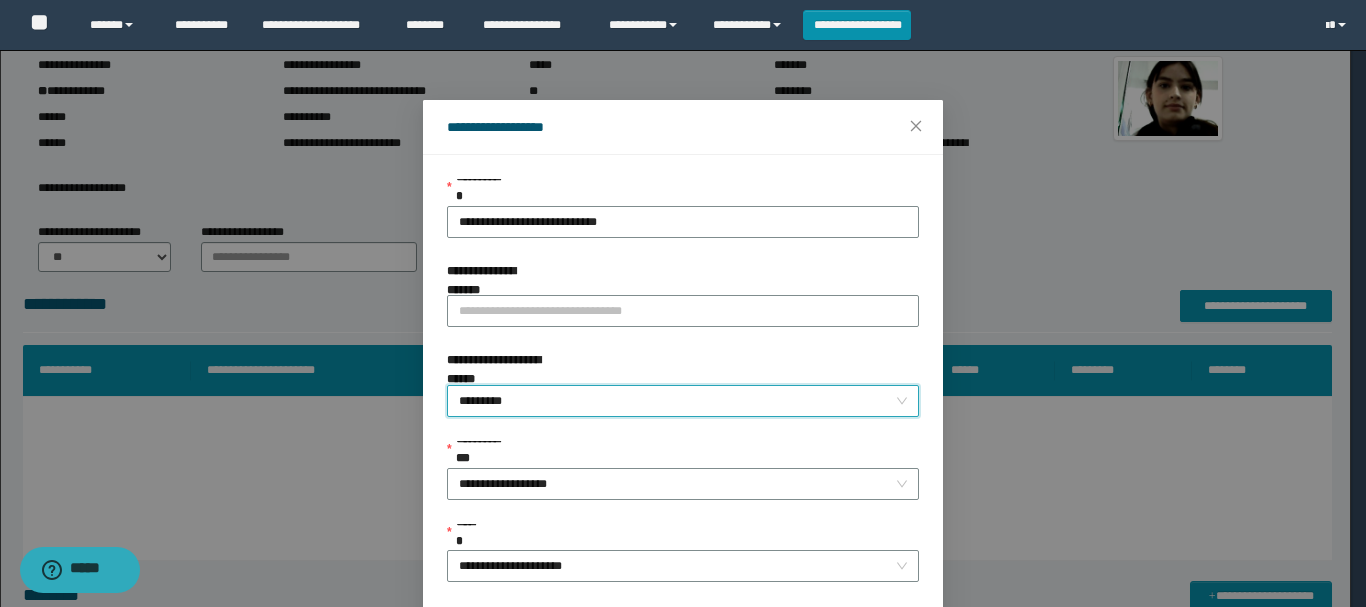 scroll, scrollTop: 145, scrollLeft: 0, axis: vertical 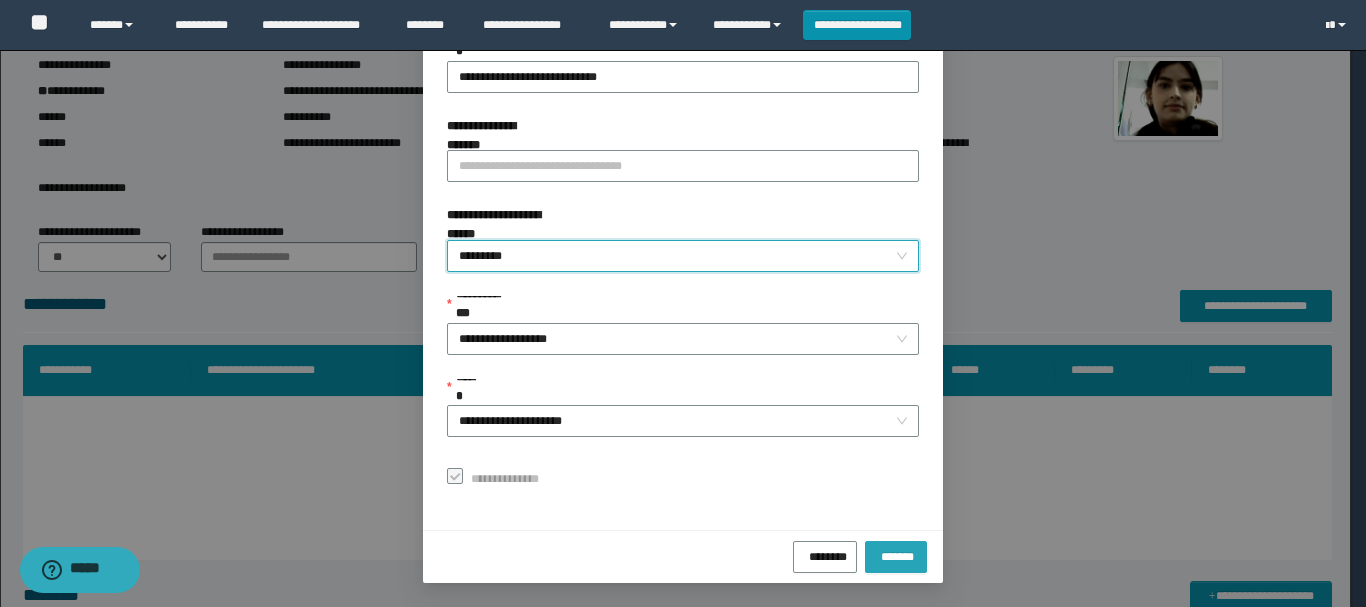 click on "*******" at bounding box center [896, 554] 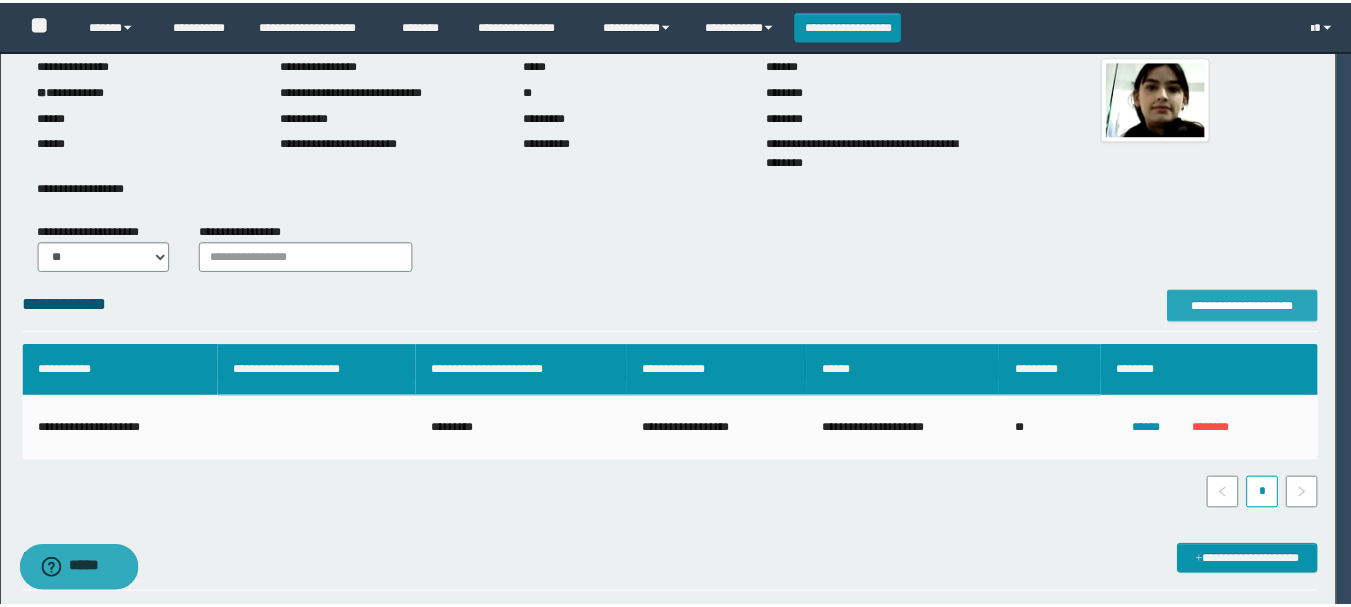 scroll, scrollTop: 0, scrollLeft: 0, axis: both 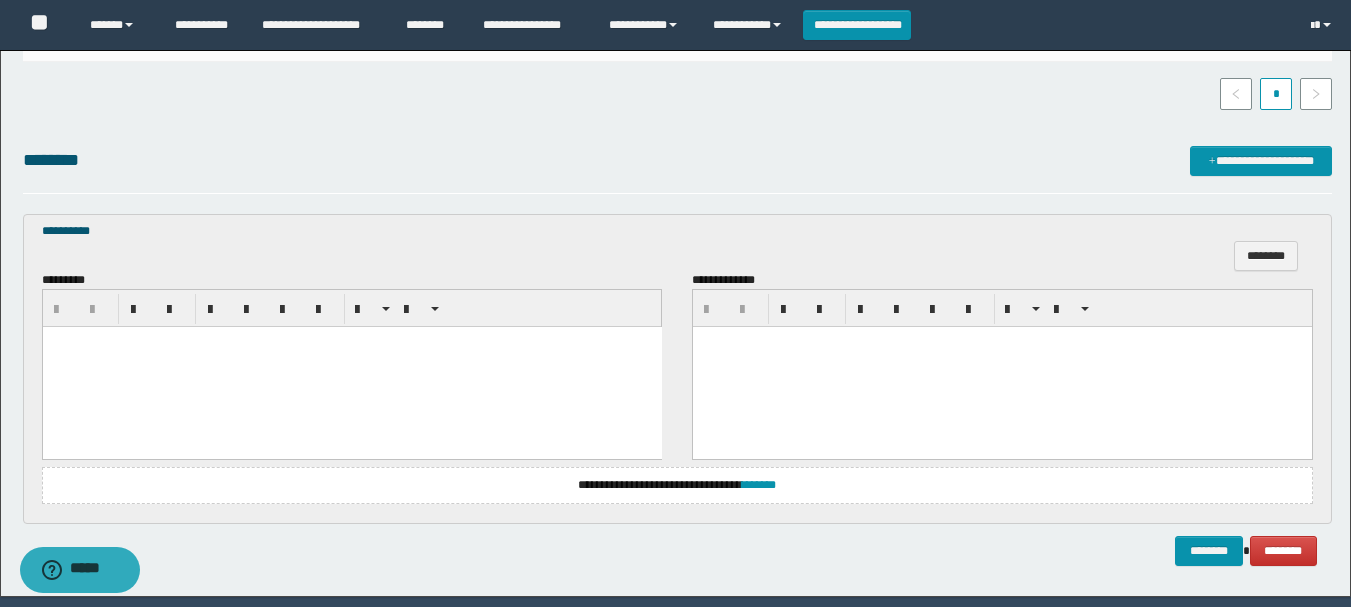 click at bounding box center (351, 367) 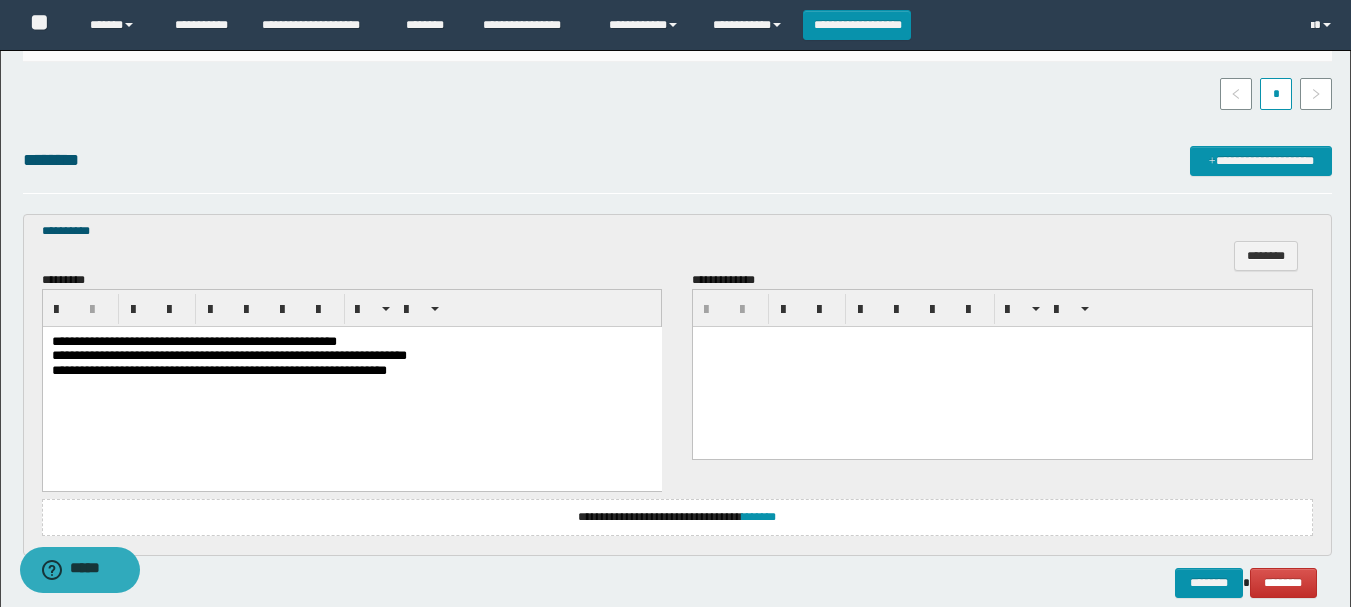 click on "**********" at bounding box center (193, 341) 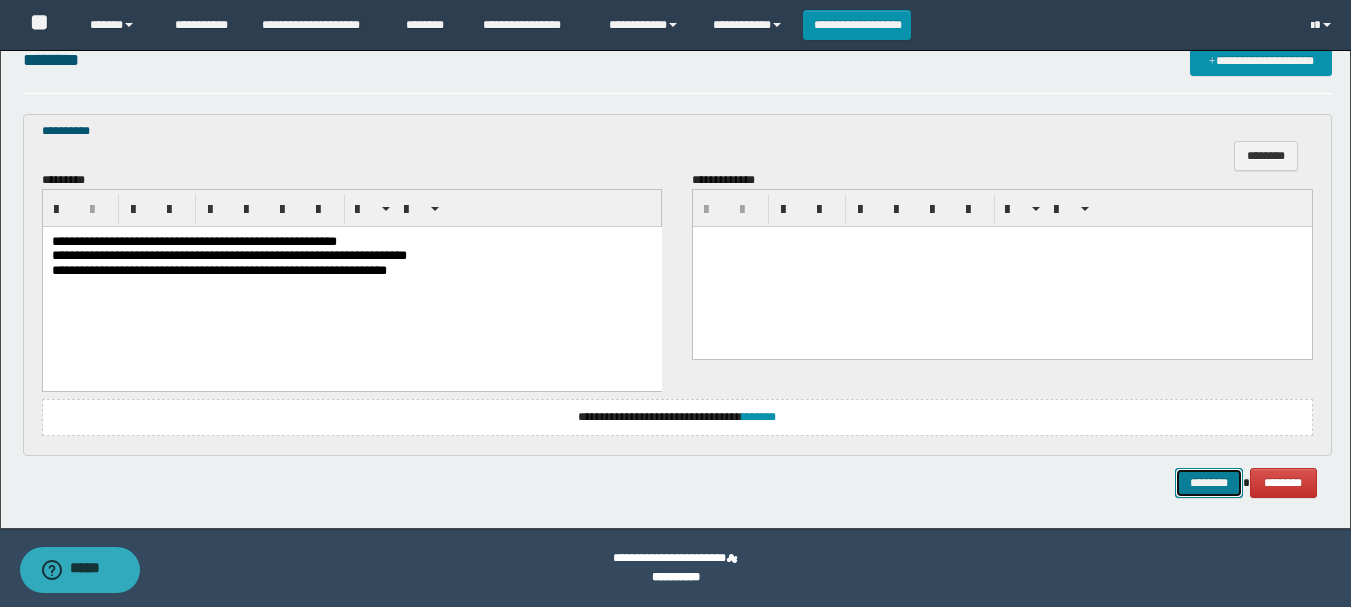 click on "********" at bounding box center (1209, 483) 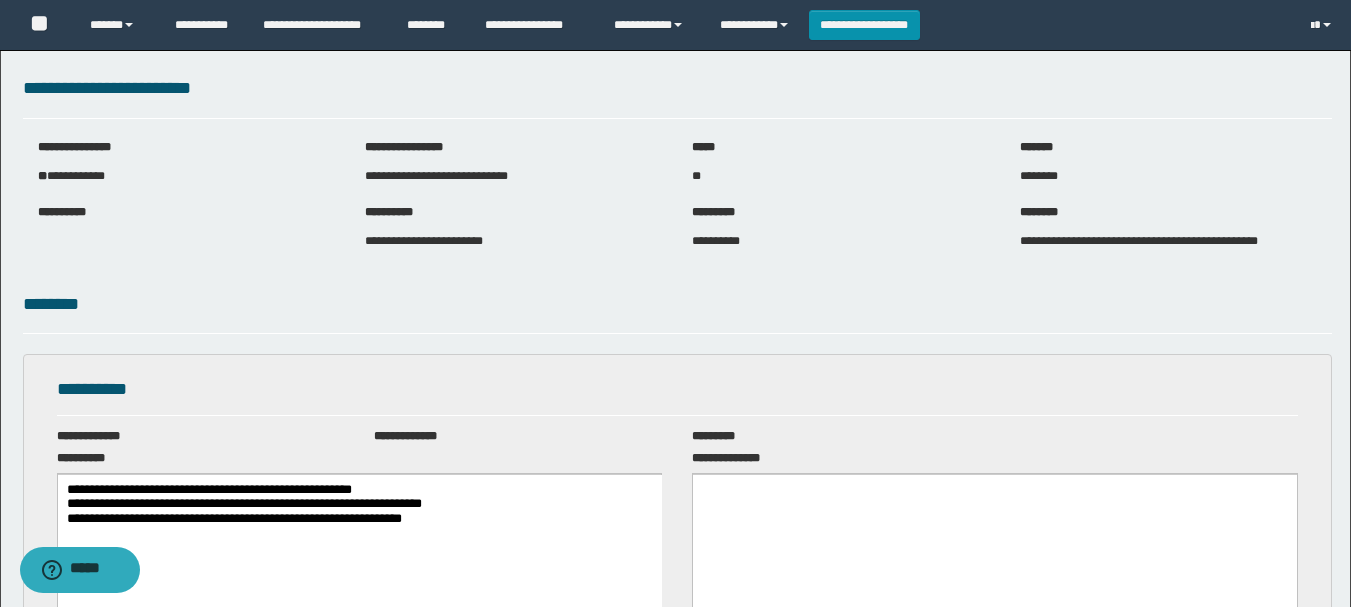 scroll, scrollTop: 0, scrollLeft: 0, axis: both 